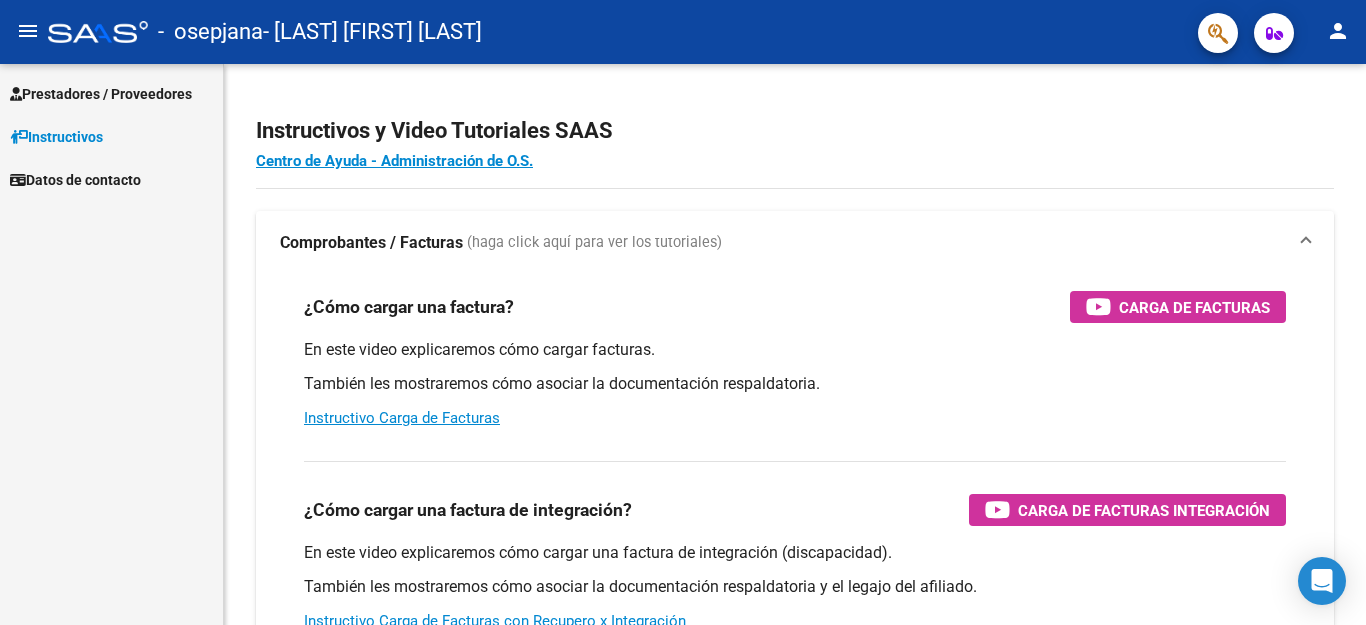 scroll, scrollTop: 0, scrollLeft: 0, axis: both 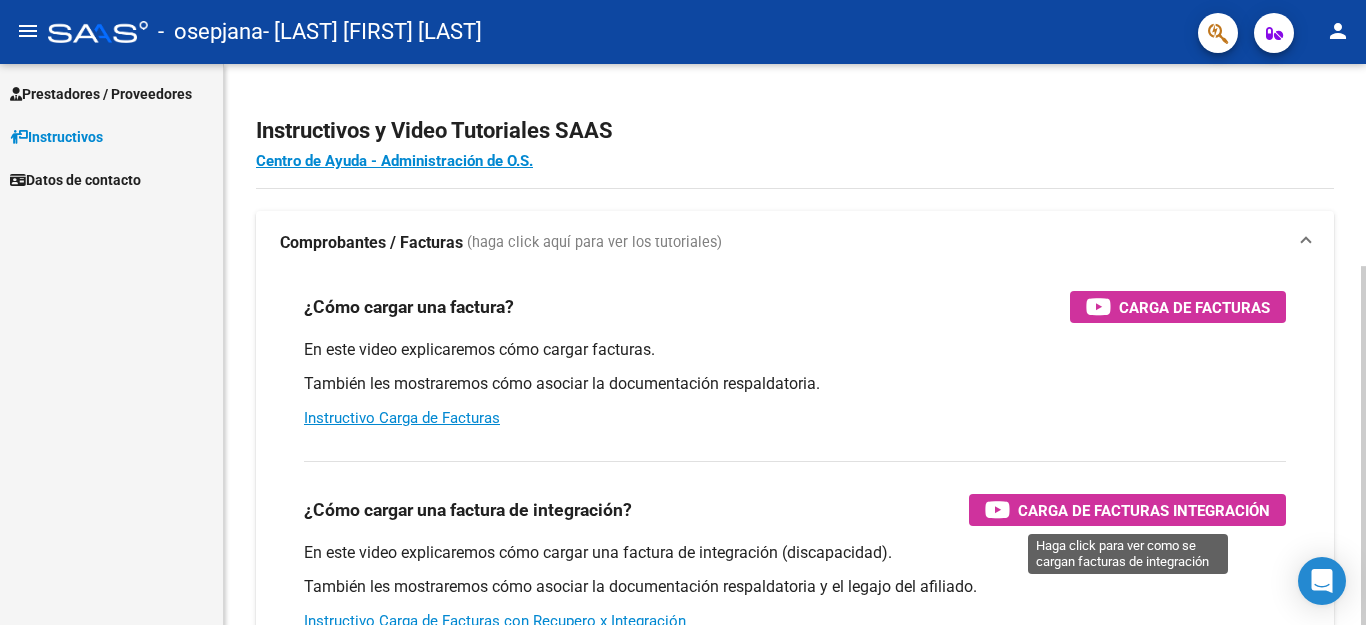 click on "Carga de Facturas Integración" at bounding box center (1144, 510) 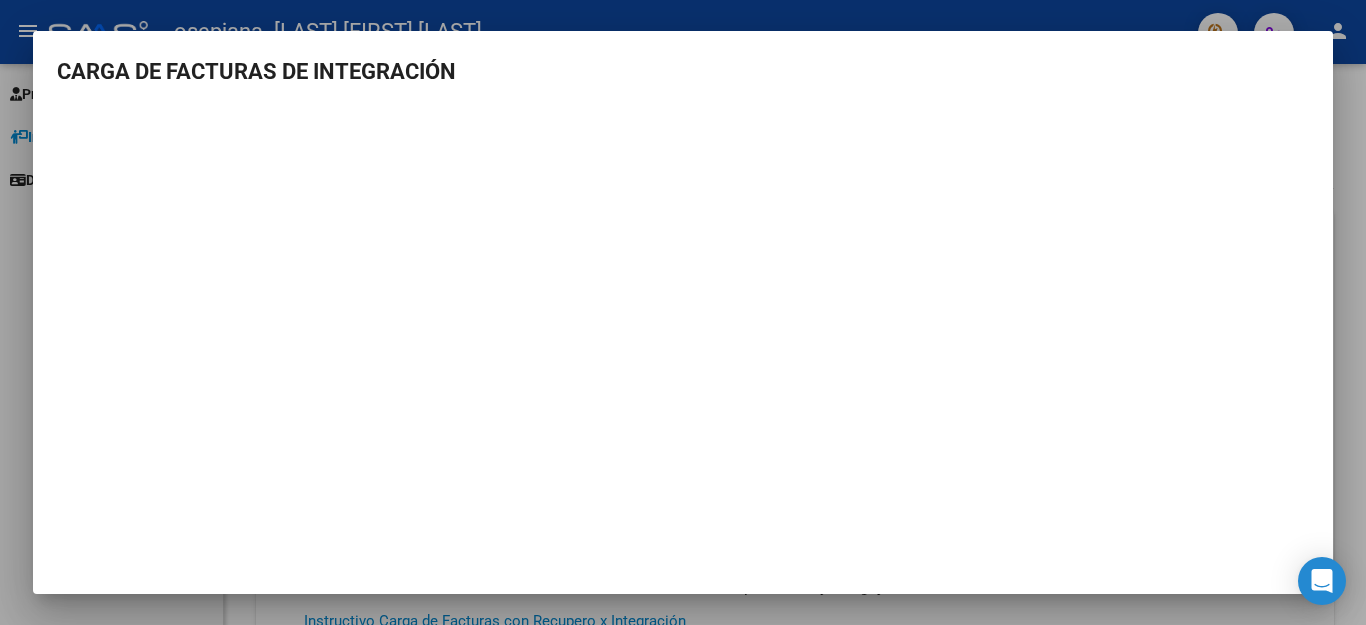 click at bounding box center [683, 312] 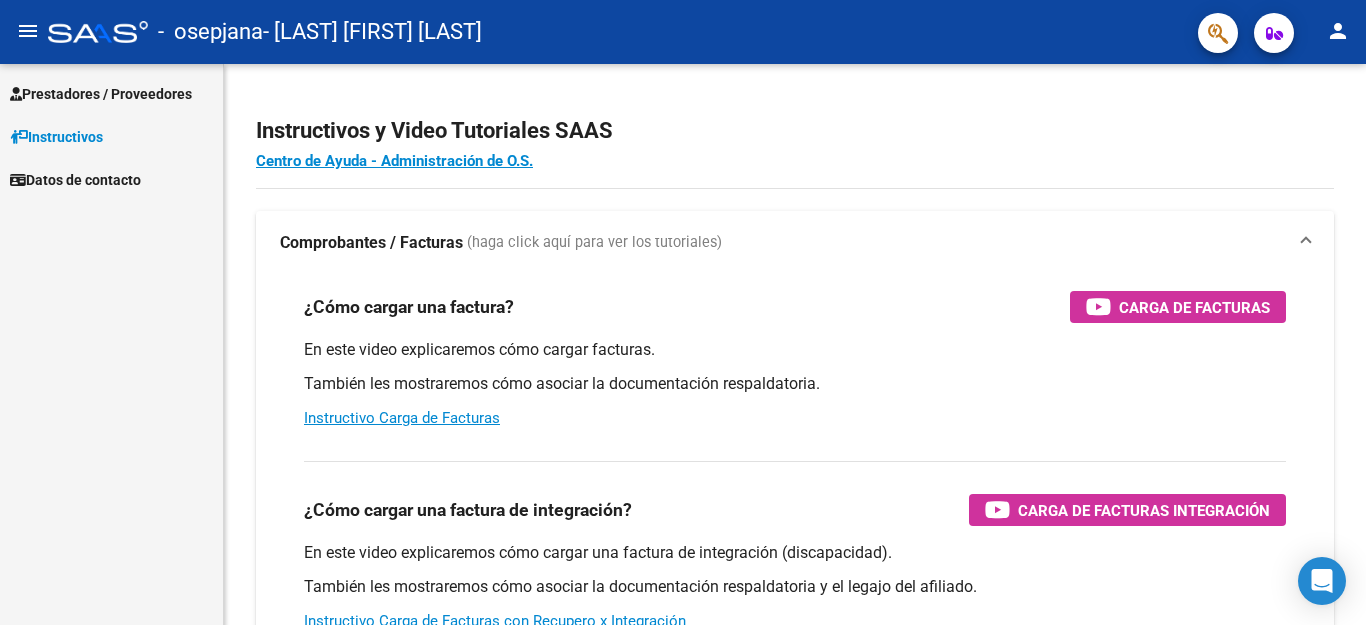 click on "Prestadores / Proveedores" at bounding box center (101, 94) 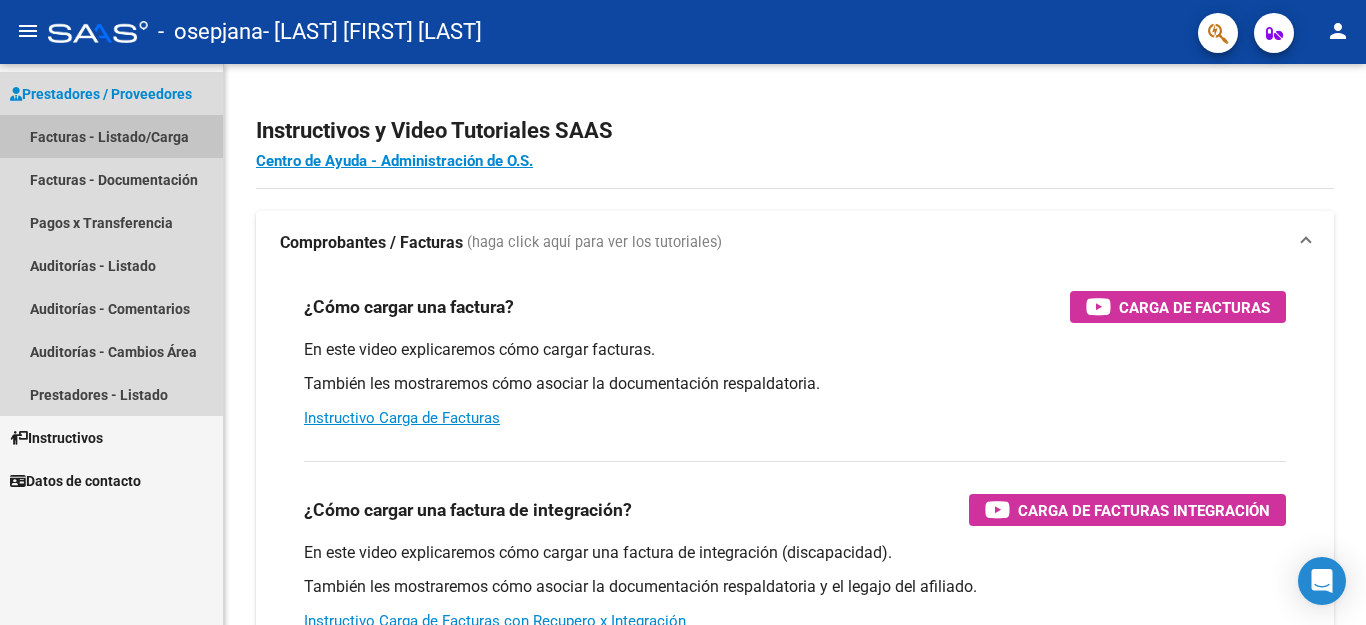 click on "Facturas - Listado/Carga" at bounding box center [111, 136] 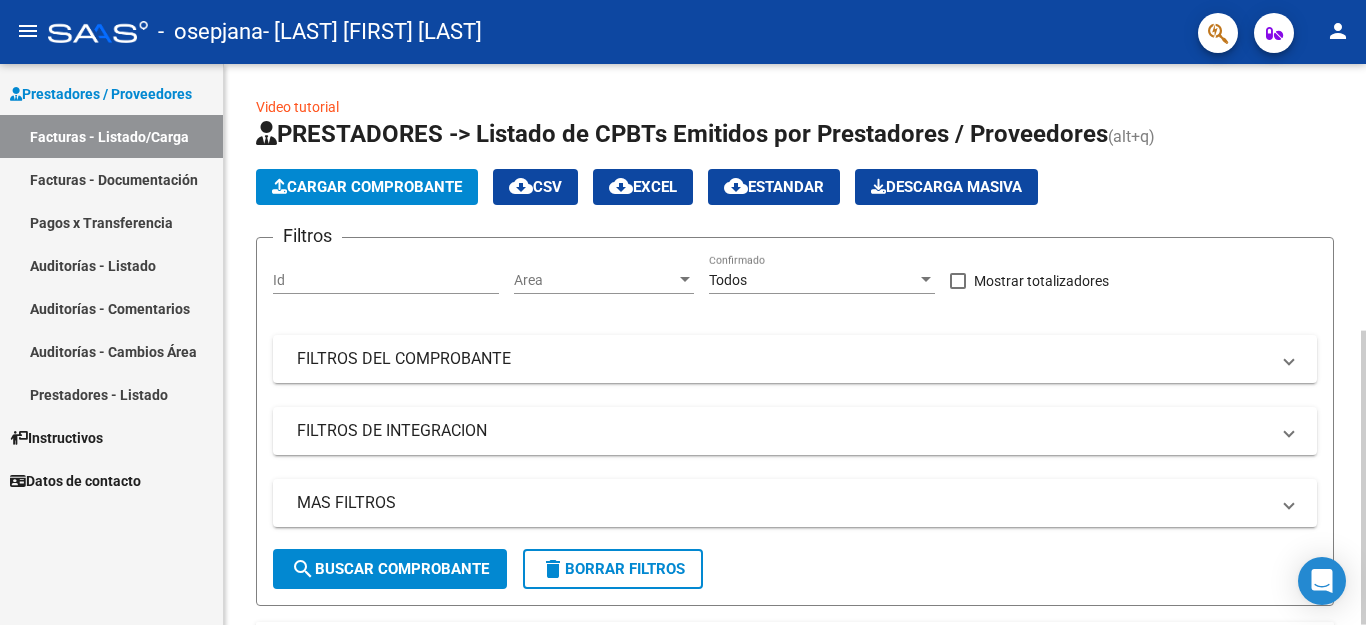 click on "Cargar Comprobante" 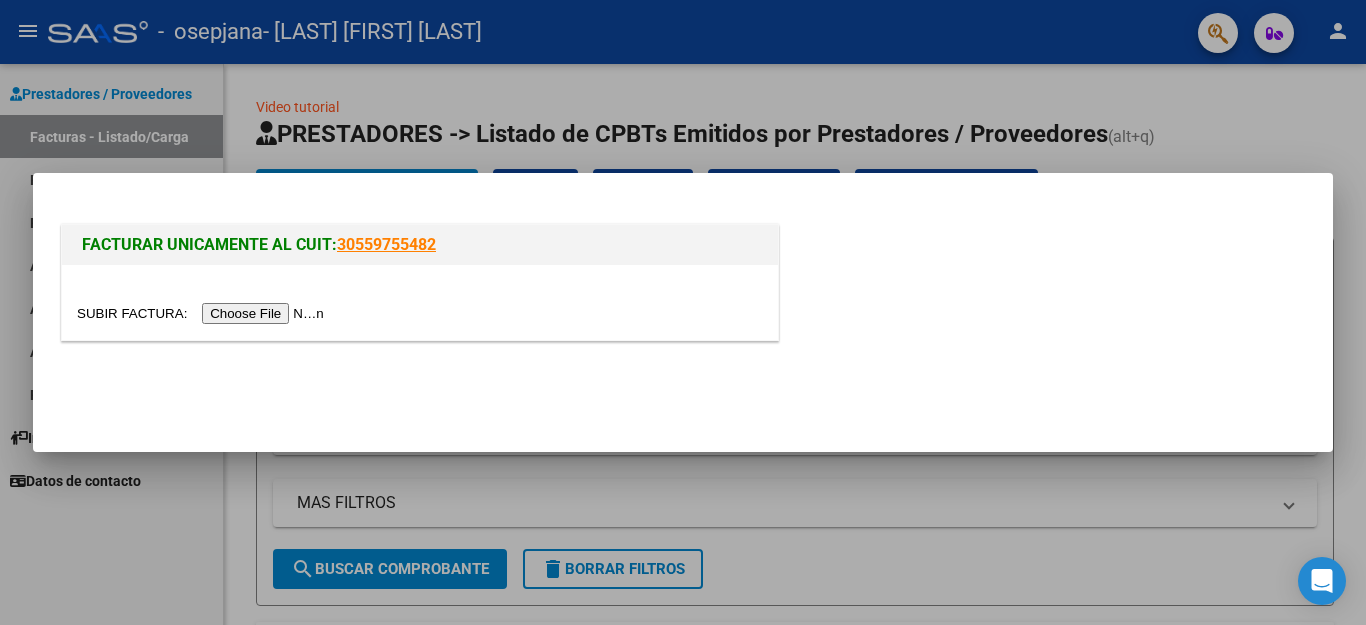 click at bounding box center (203, 313) 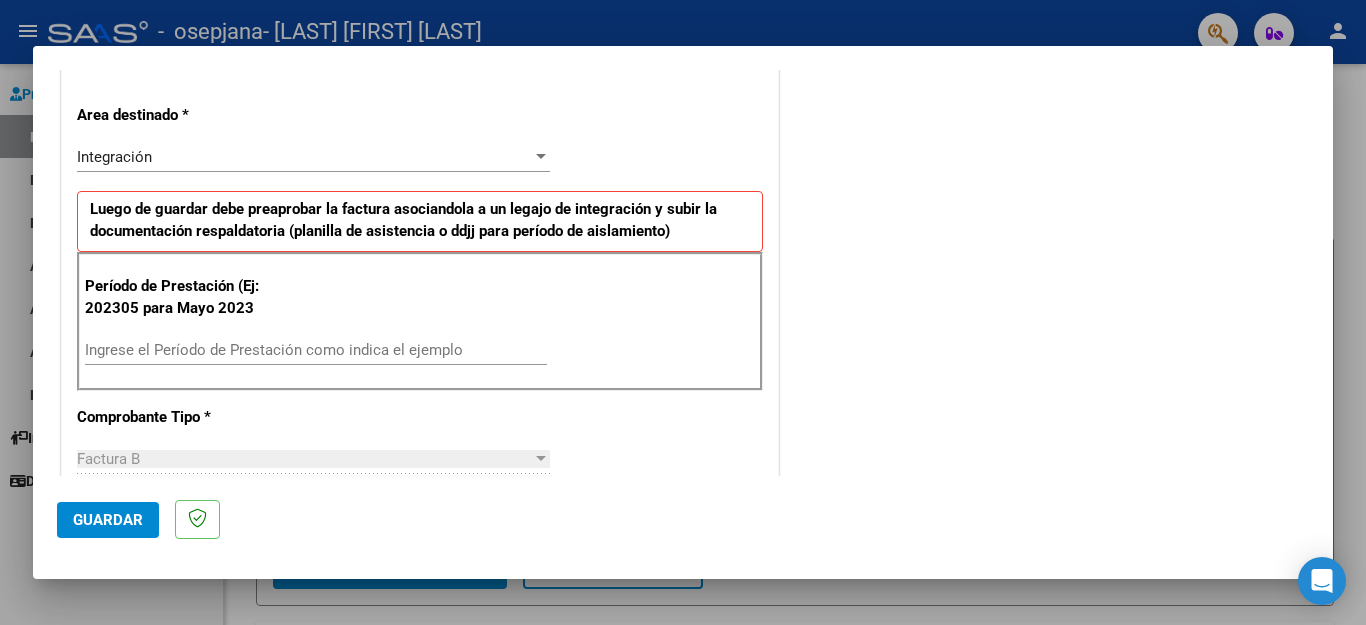 scroll, scrollTop: 500, scrollLeft: 0, axis: vertical 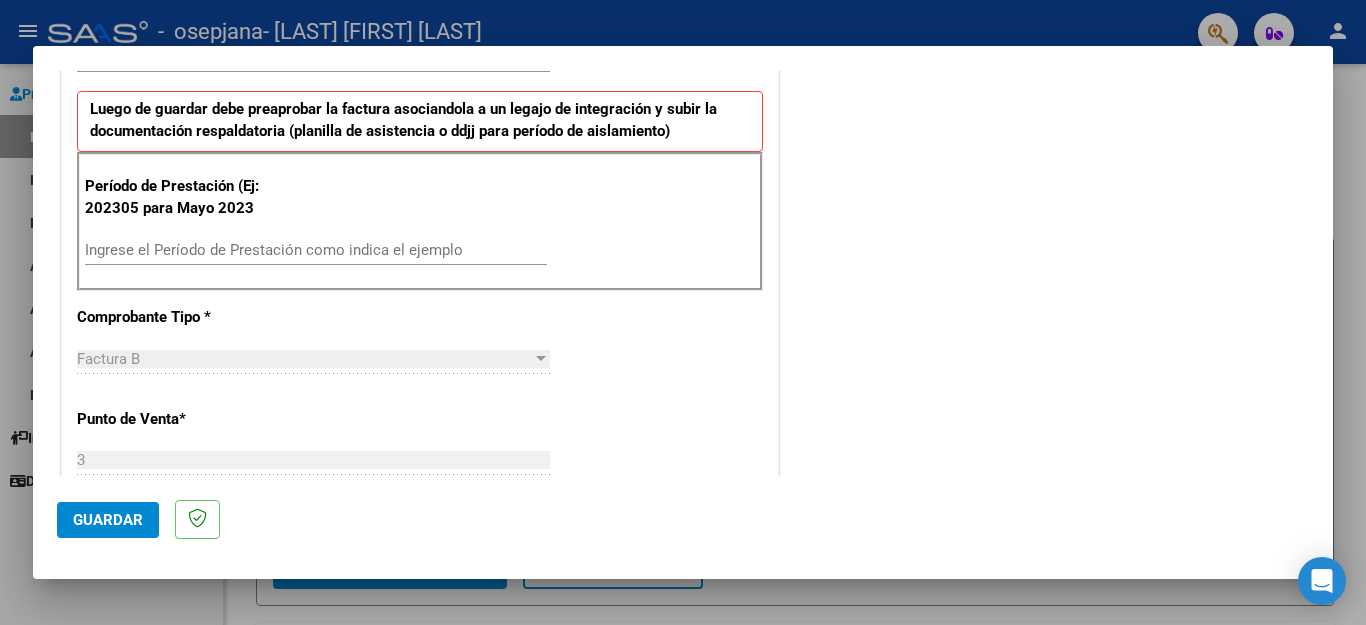 click on "Ingrese el Período de Prestación como indica el ejemplo" at bounding box center (316, 250) 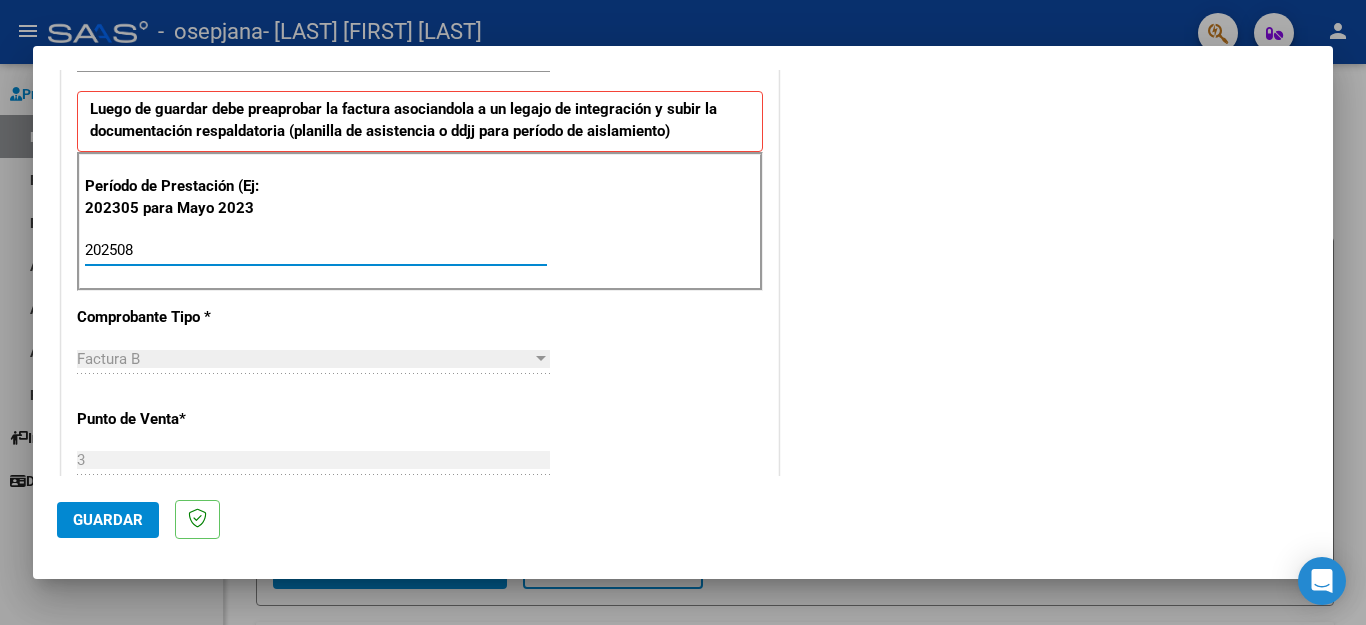 type on "202508" 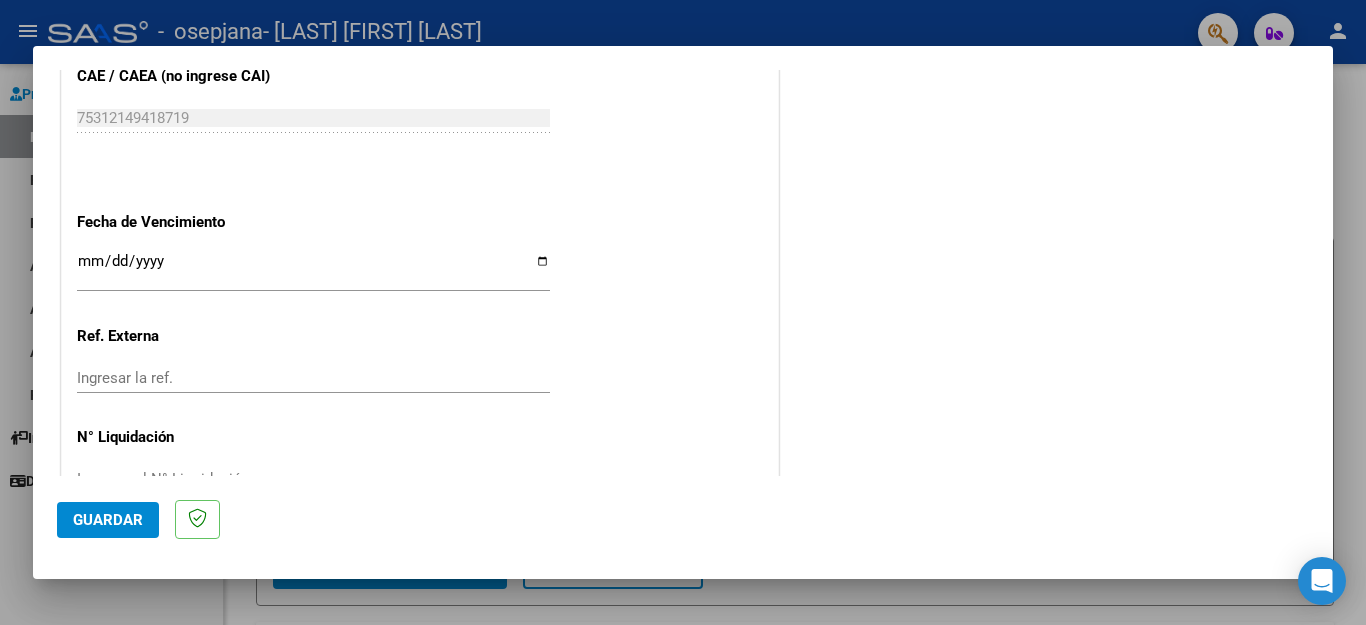 scroll, scrollTop: 1292, scrollLeft: 0, axis: vertical 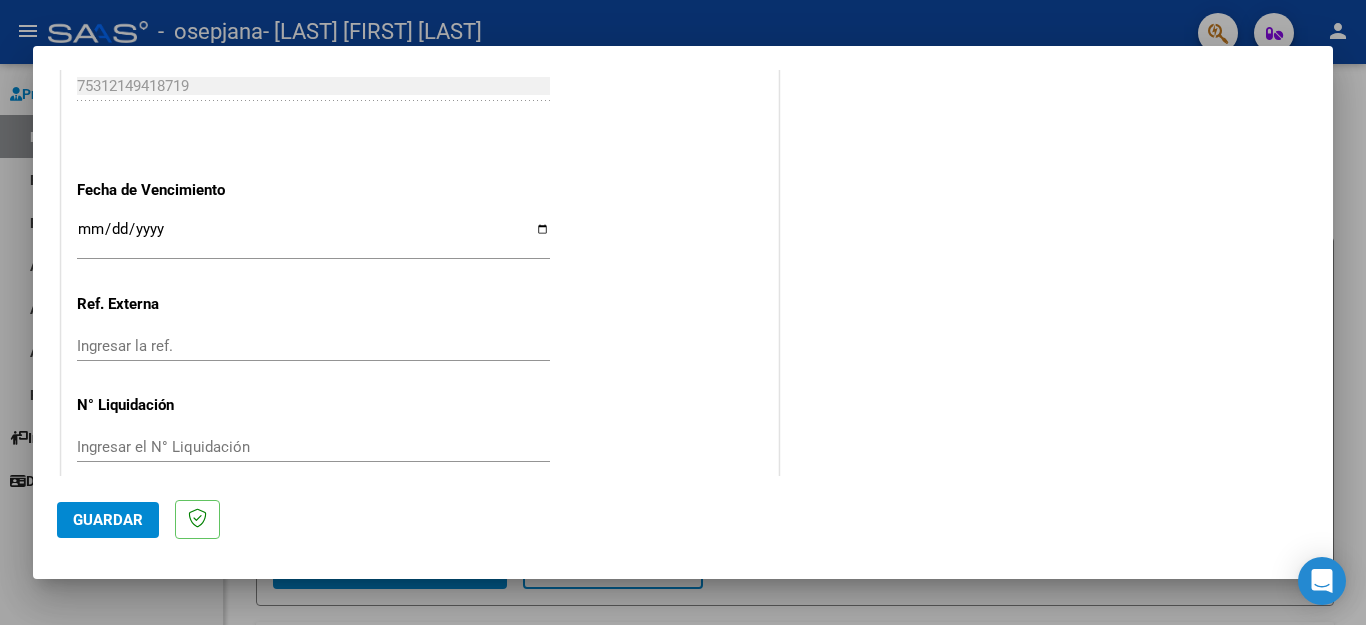 click on "Ingresar la fecha" at bounding box center [313, 237] 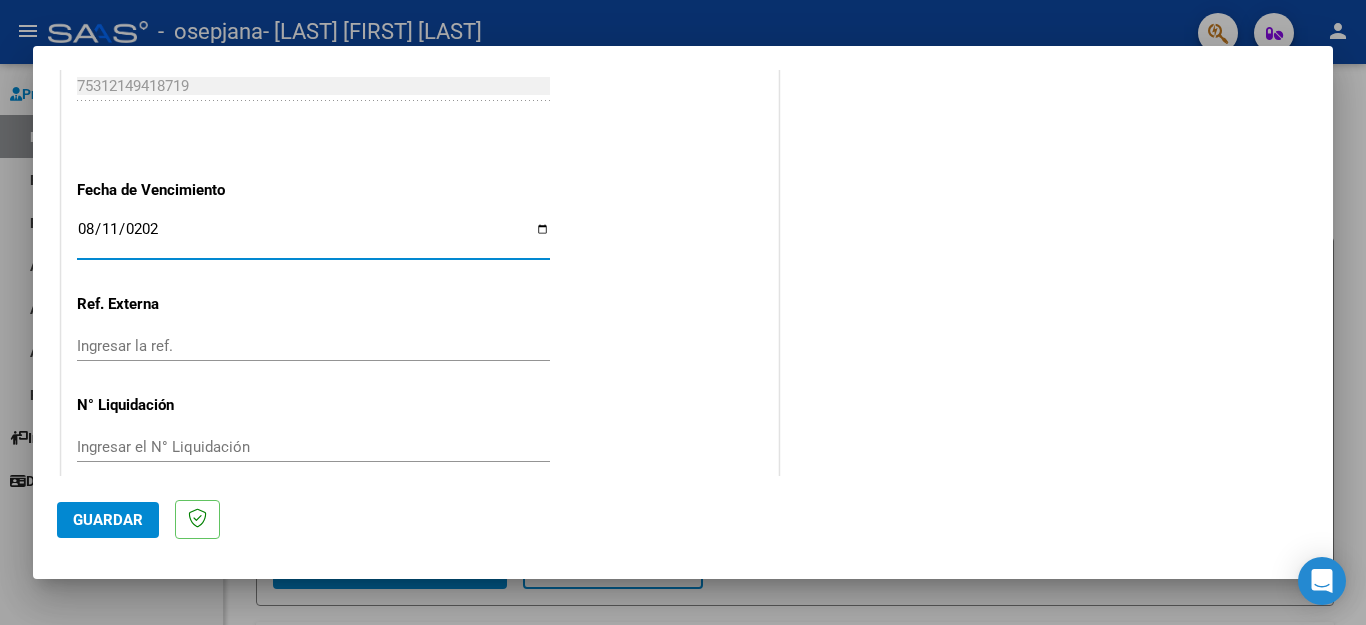 type on "2025-08-11" 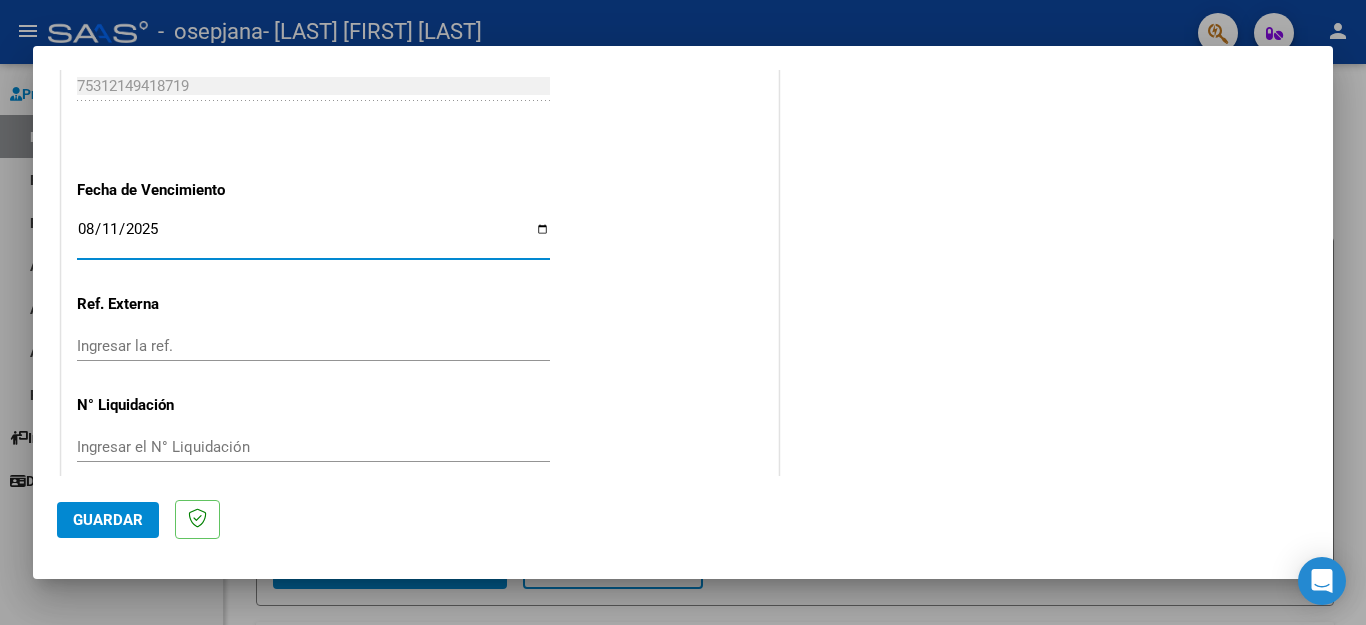 click on "Guardar" 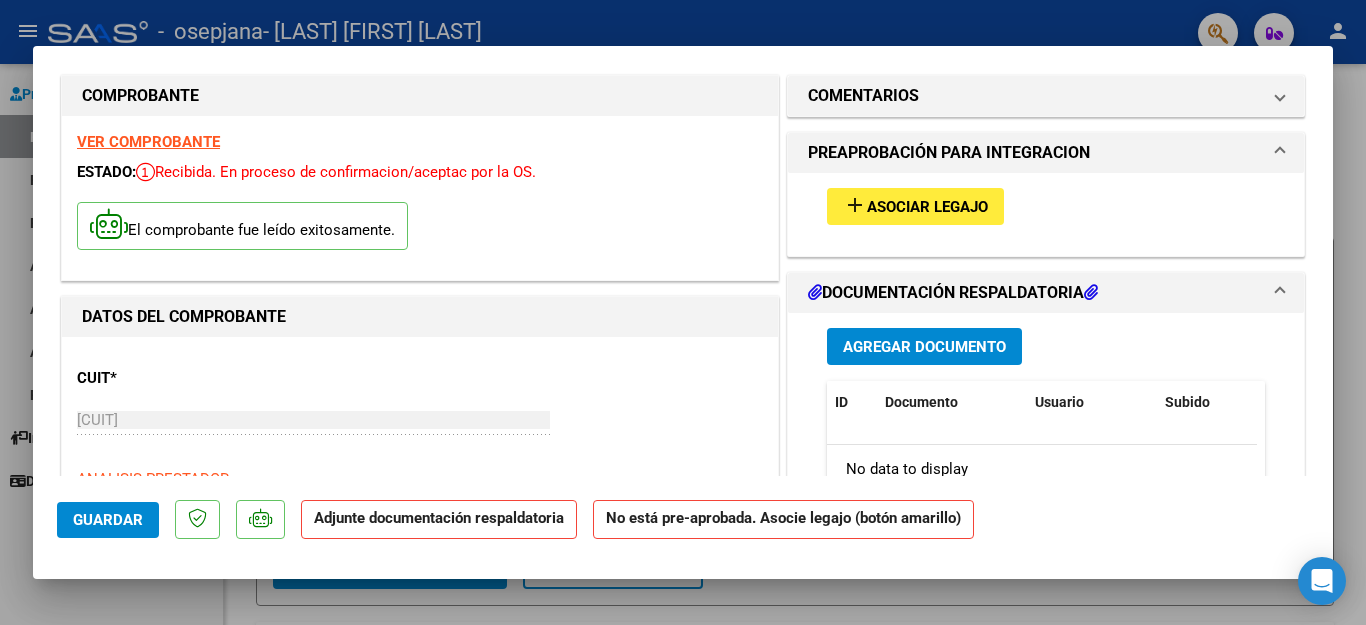 scroll, scrollTop: 0, scrollLeft: 0, axis: both 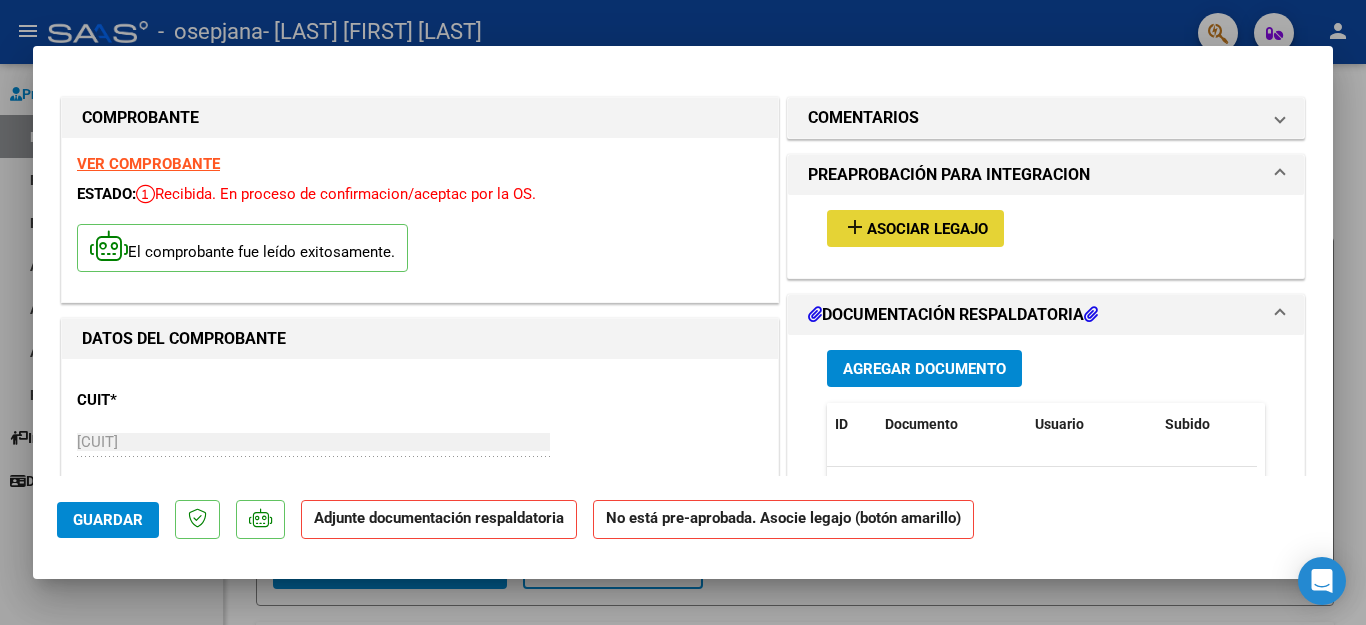 click on "Asociar Legajo" at bounding box center (927, 229) 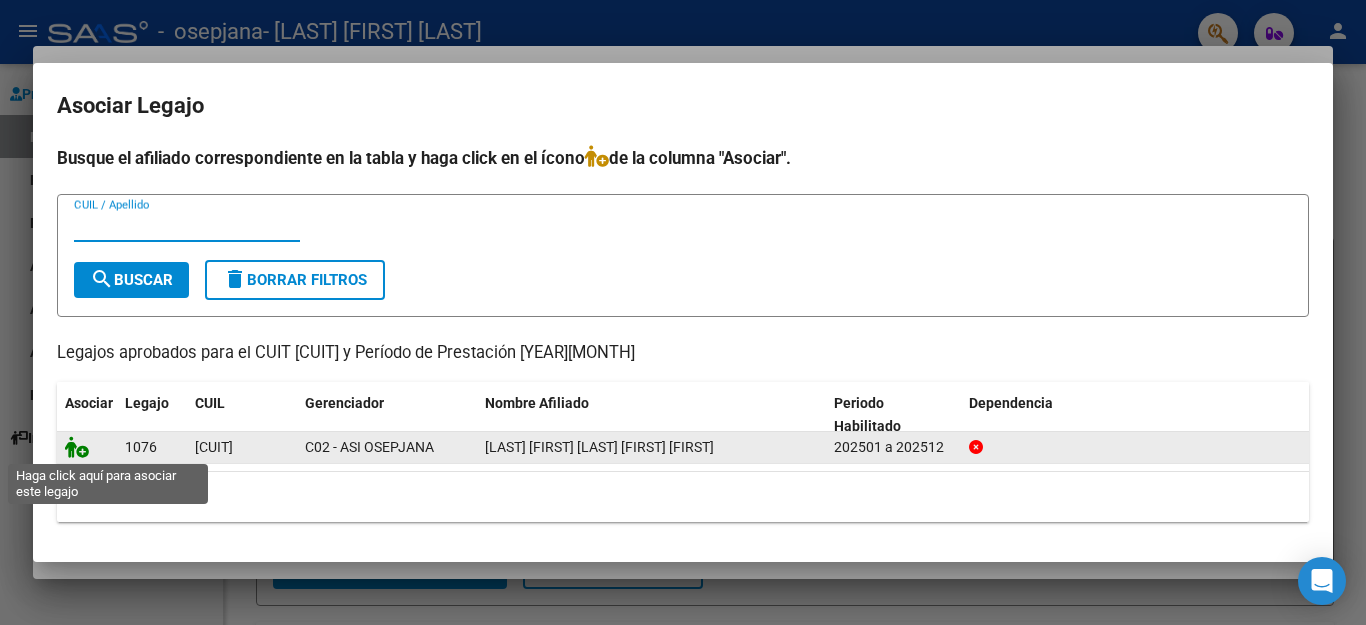 click 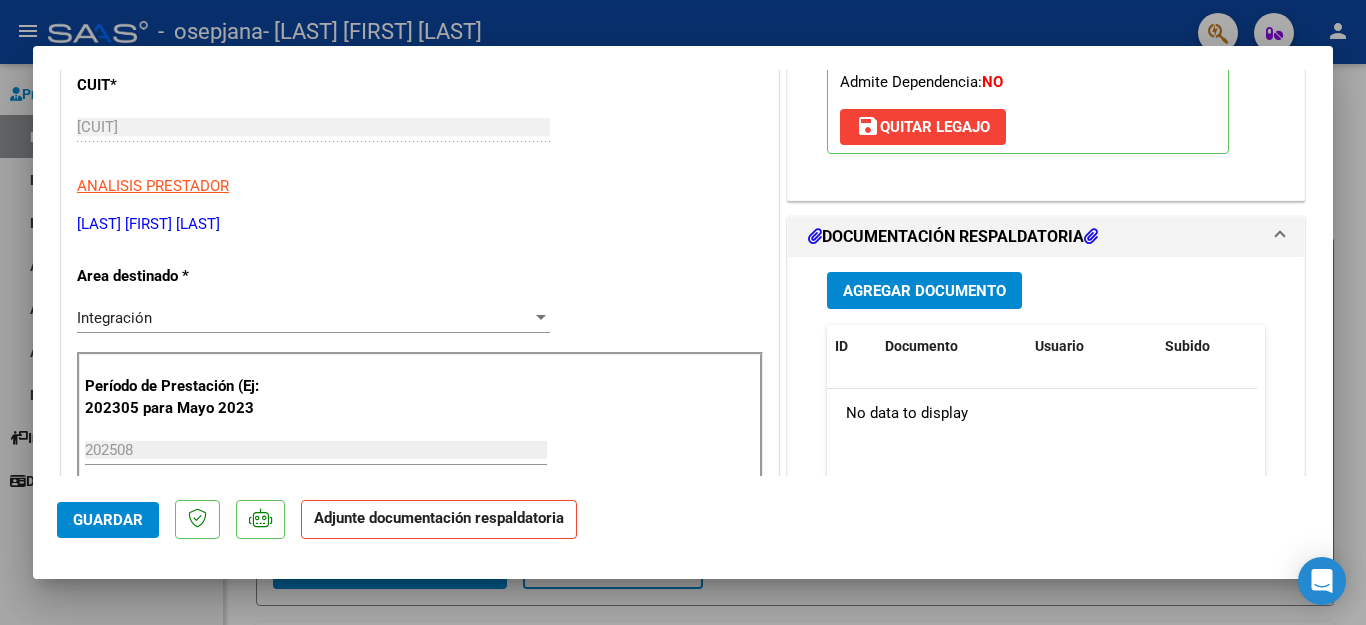 scroll, scrollTop: 400, scrollLeft: 0, axis: vertical 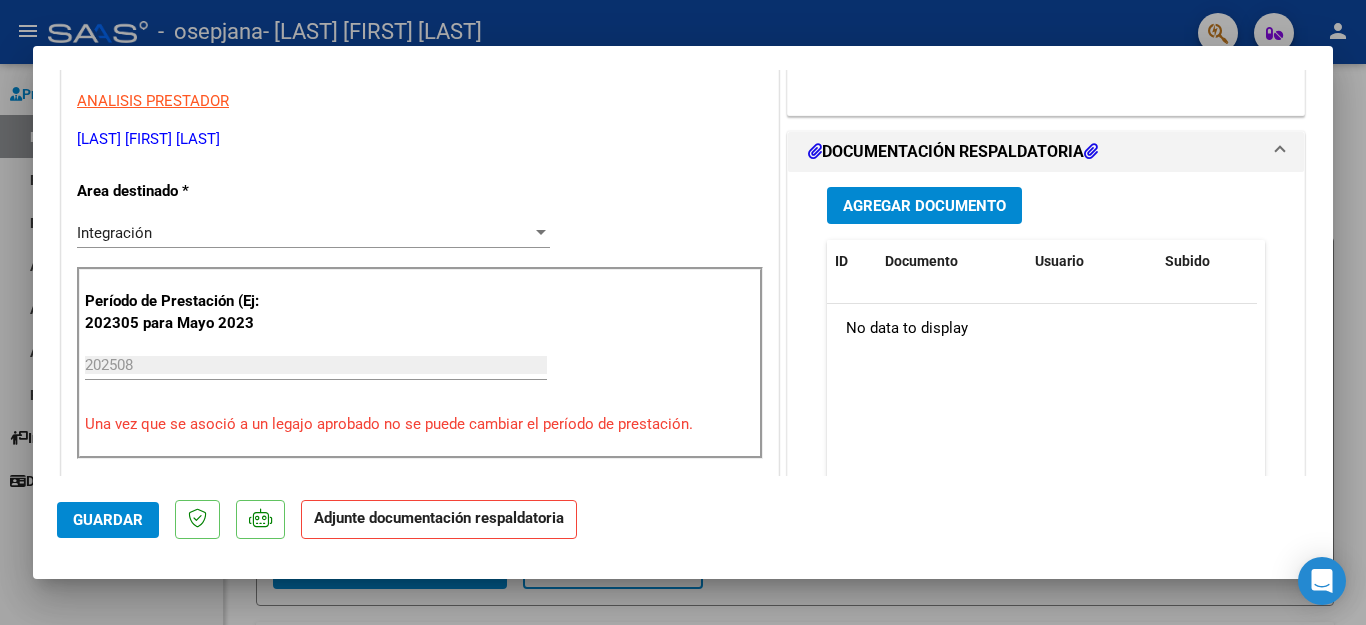 click on "Agregar Documento" at bounding box center [924, 206] 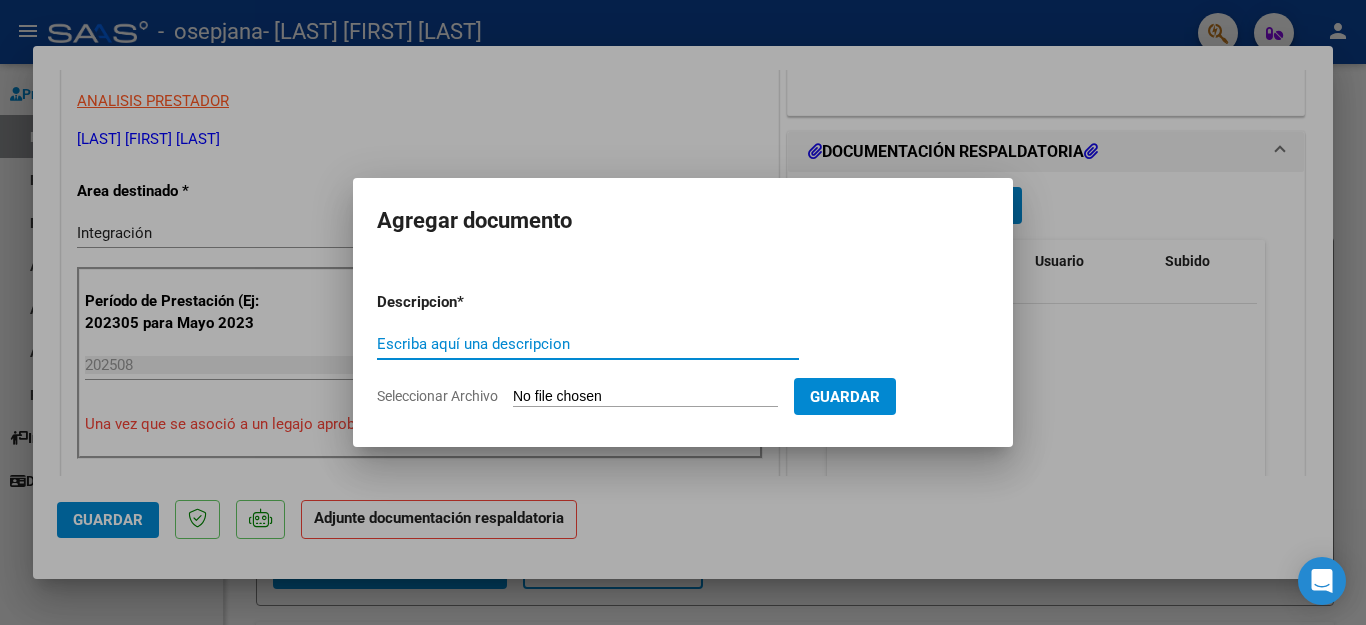 click on "Escriba aquí una descripcion" at bounding box center [588, 344] 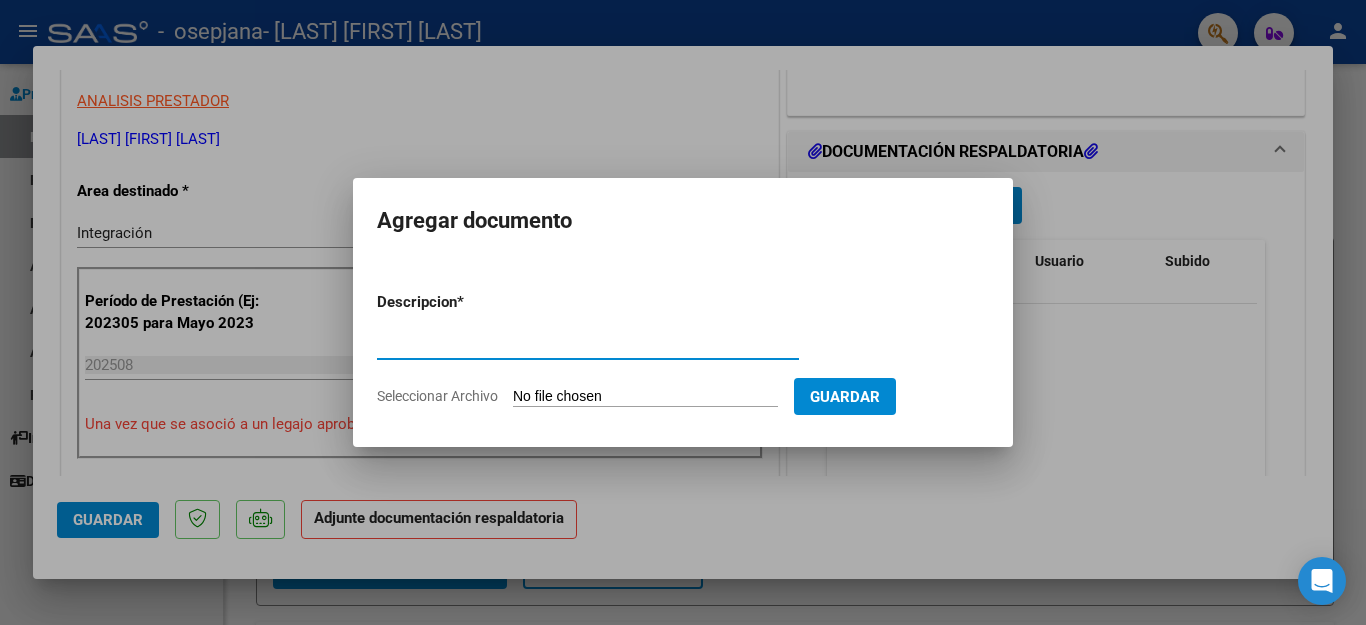 type on "Planilla de asistencia" 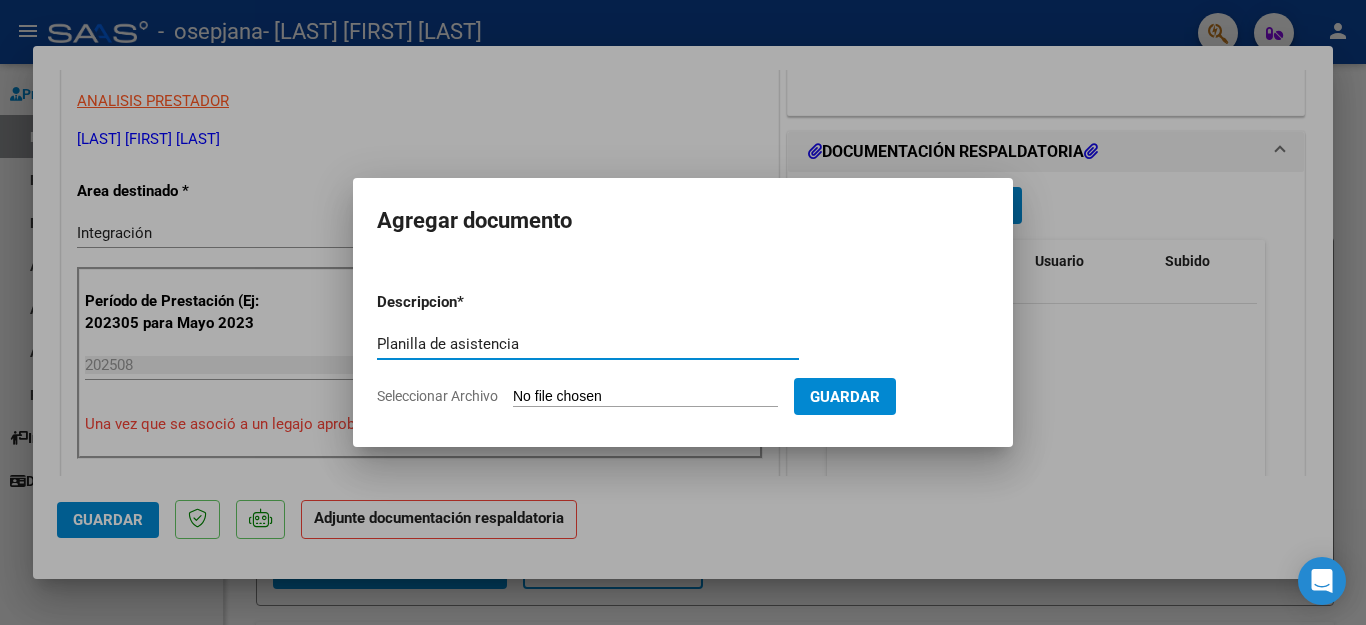 click on "Seleccionar Archivo" at bounding box center (645, 397) 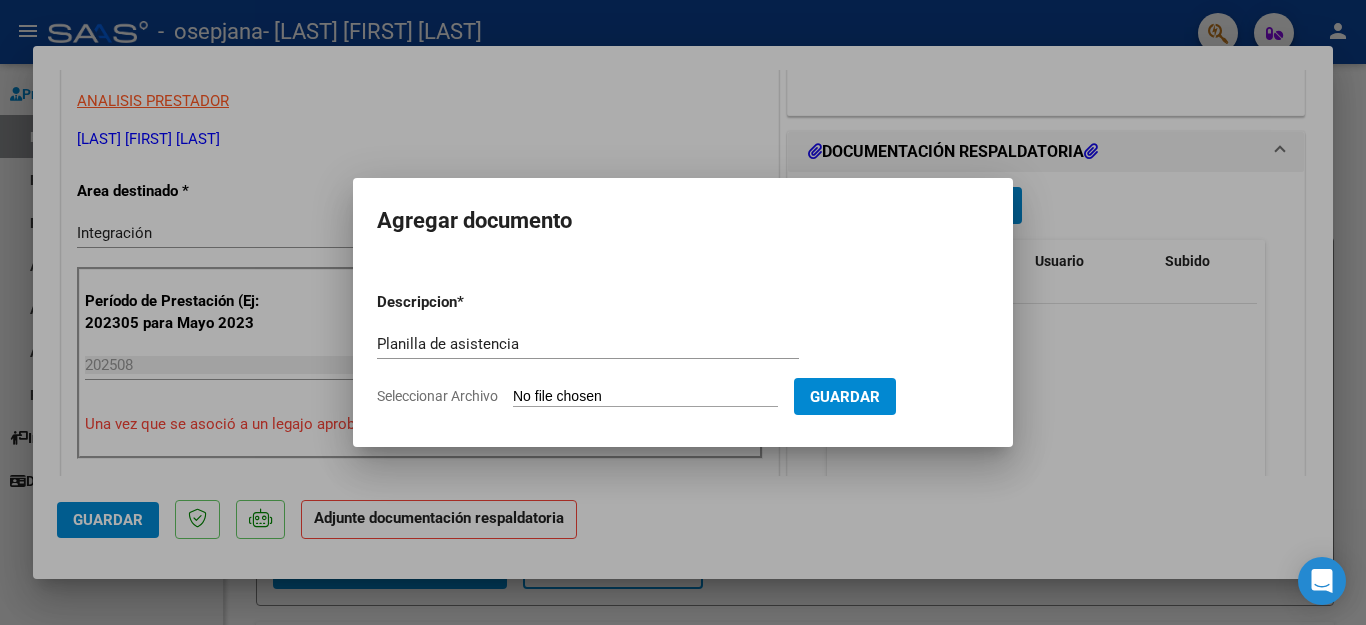 type on "C:\fakepath\Planilla de asistencia Factura B No [NUMBER] [NUMBER].pdf" 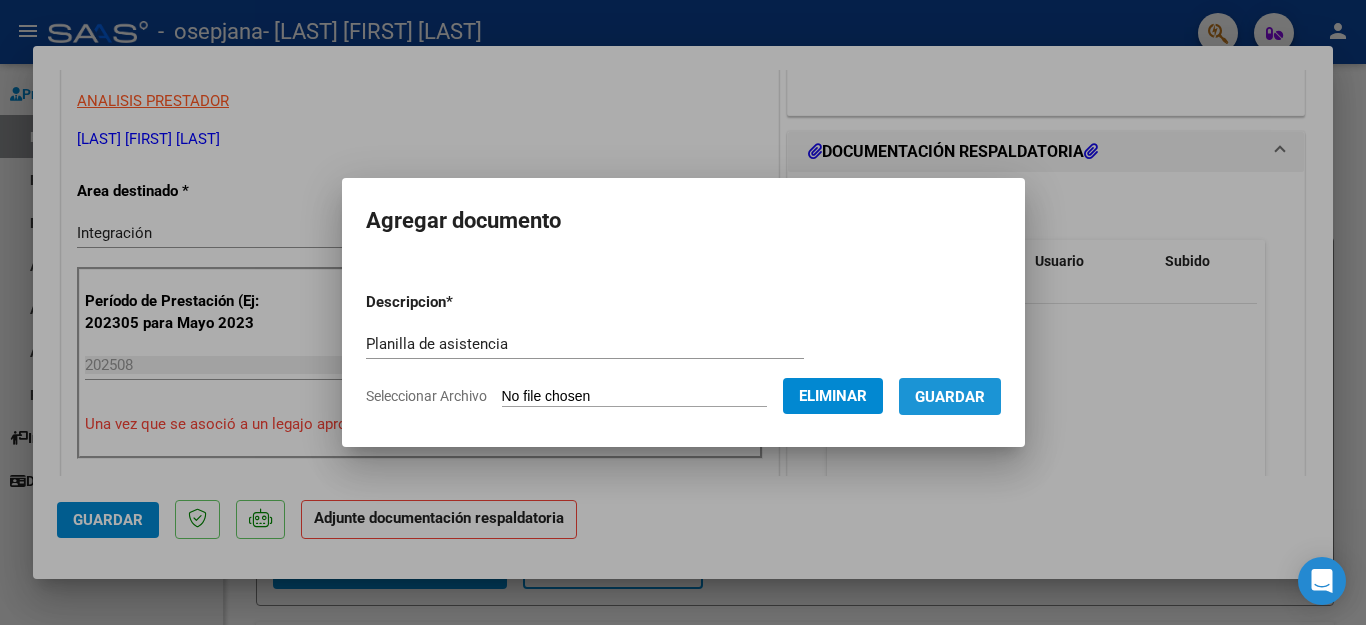 click on "Guardar" at bounding box center [950, 397] 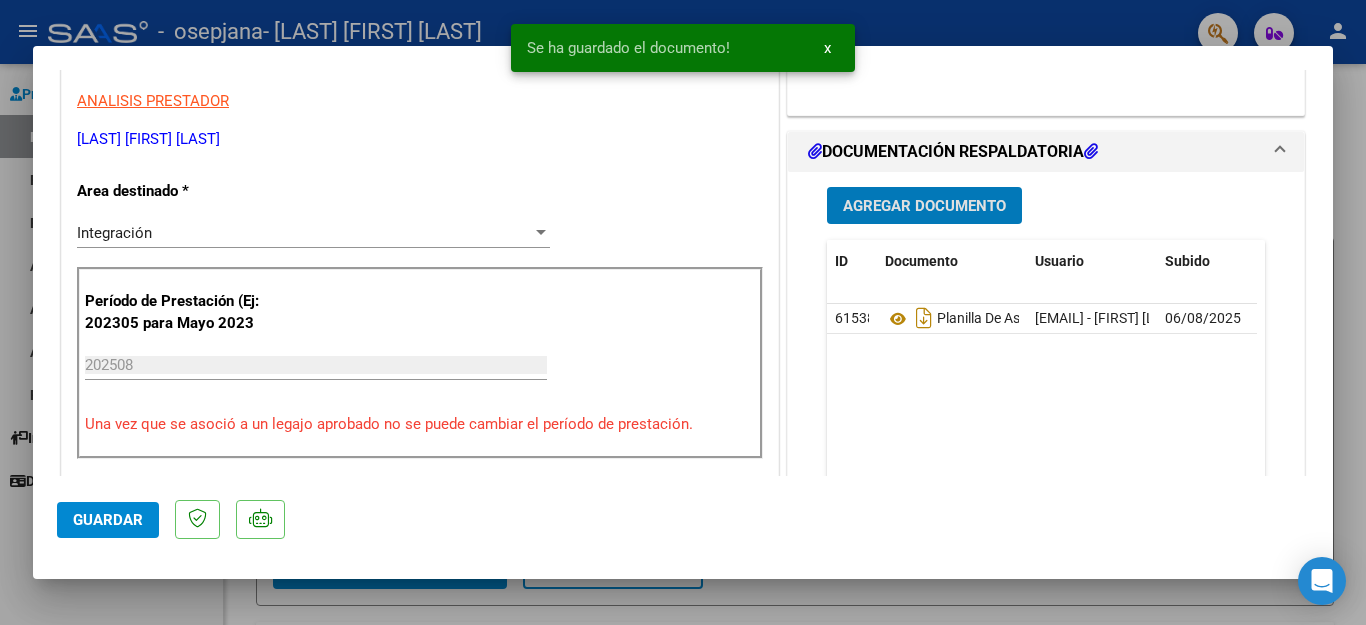 click on "Agregar Documento" at bounding box center [924, 206] 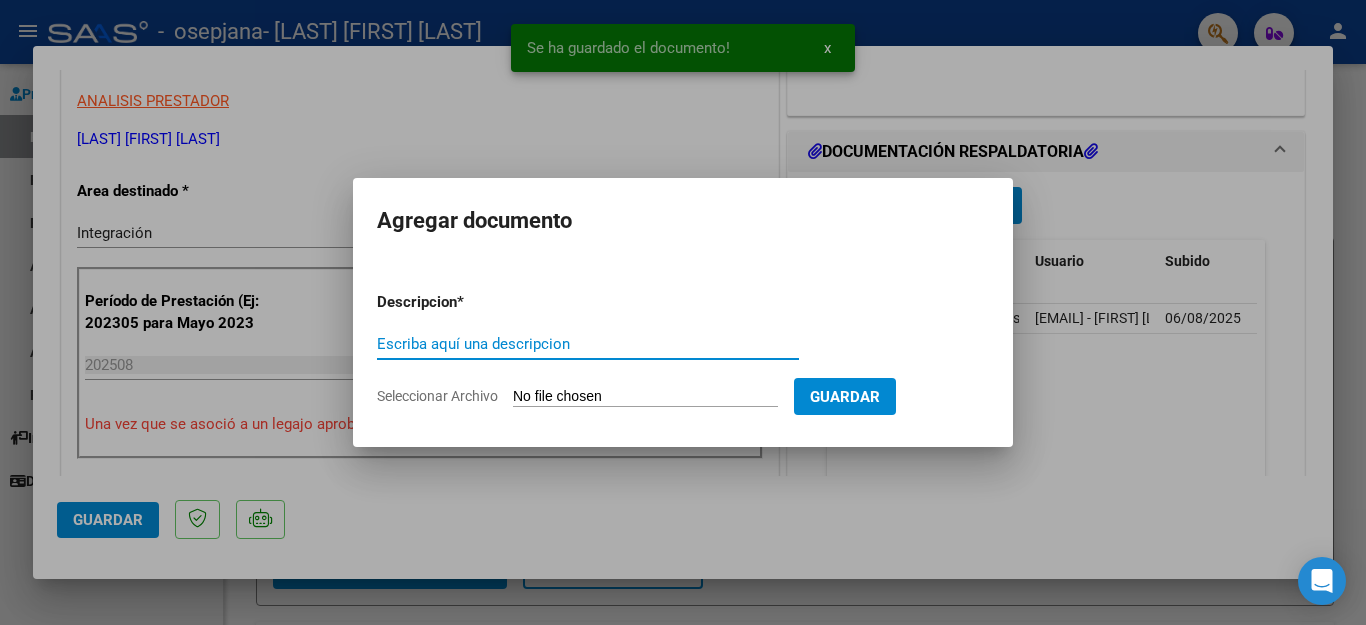 click on "Escriba aquí una descripcion" at bounding box center (588, 344) 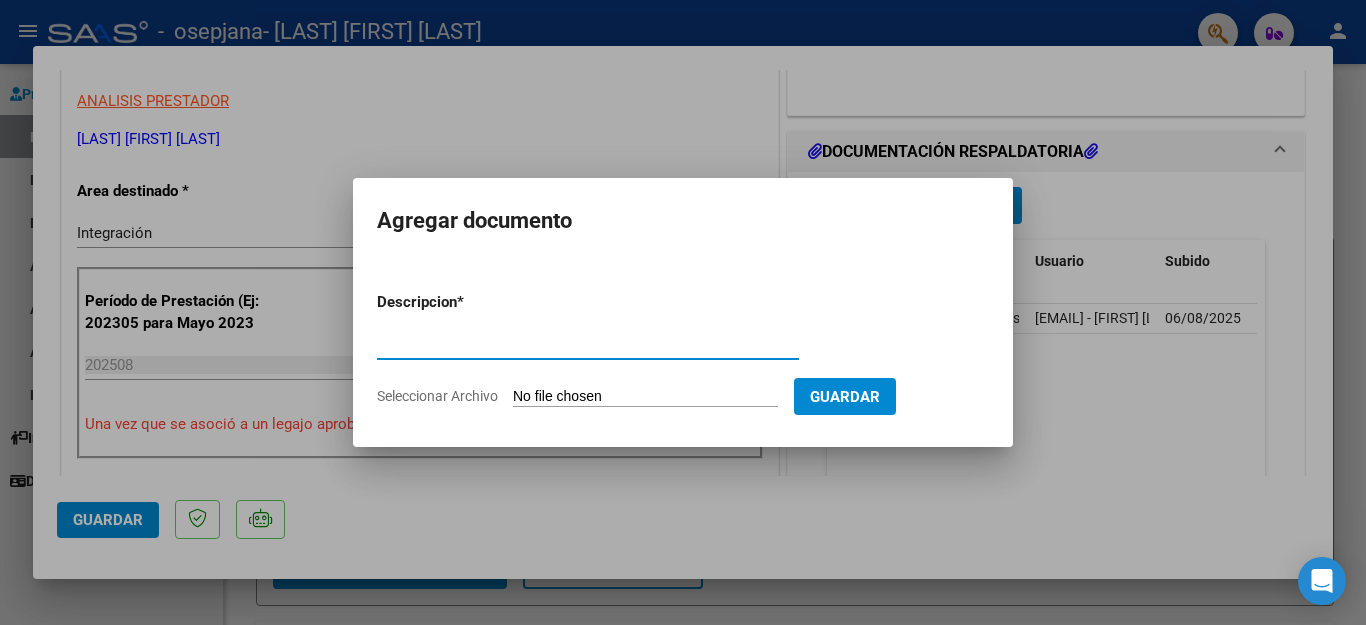 type on "Constancia de opción ARCA" 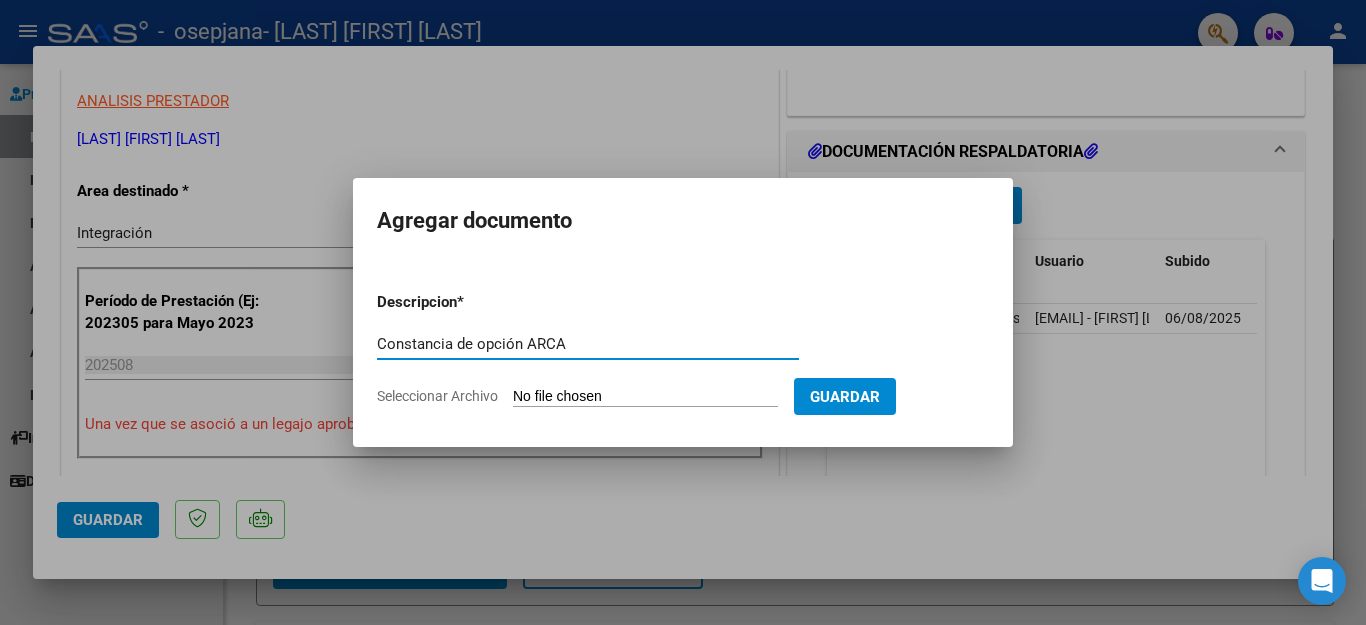 click on "Seleccionar Archivo" at bounding box center [645, 397] 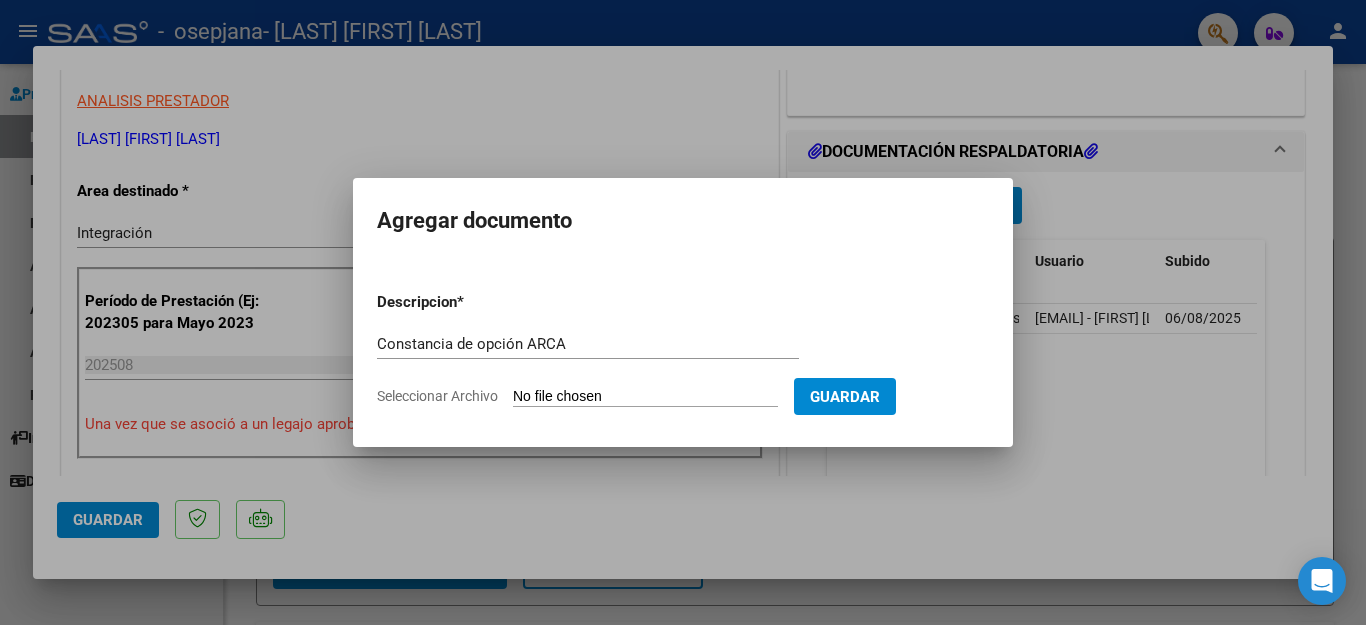 type on "C:\fakepath\Constancia de inscripción.pdf" 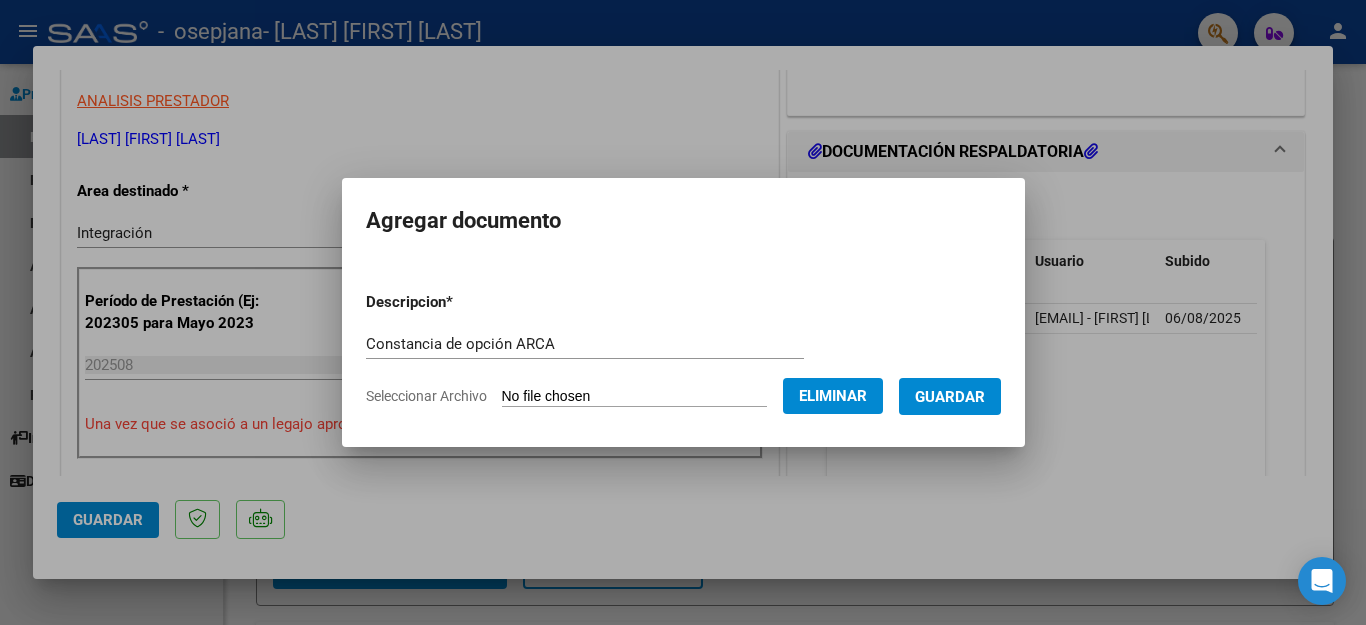 click on "Guardar" at bounding box center (950, 397) 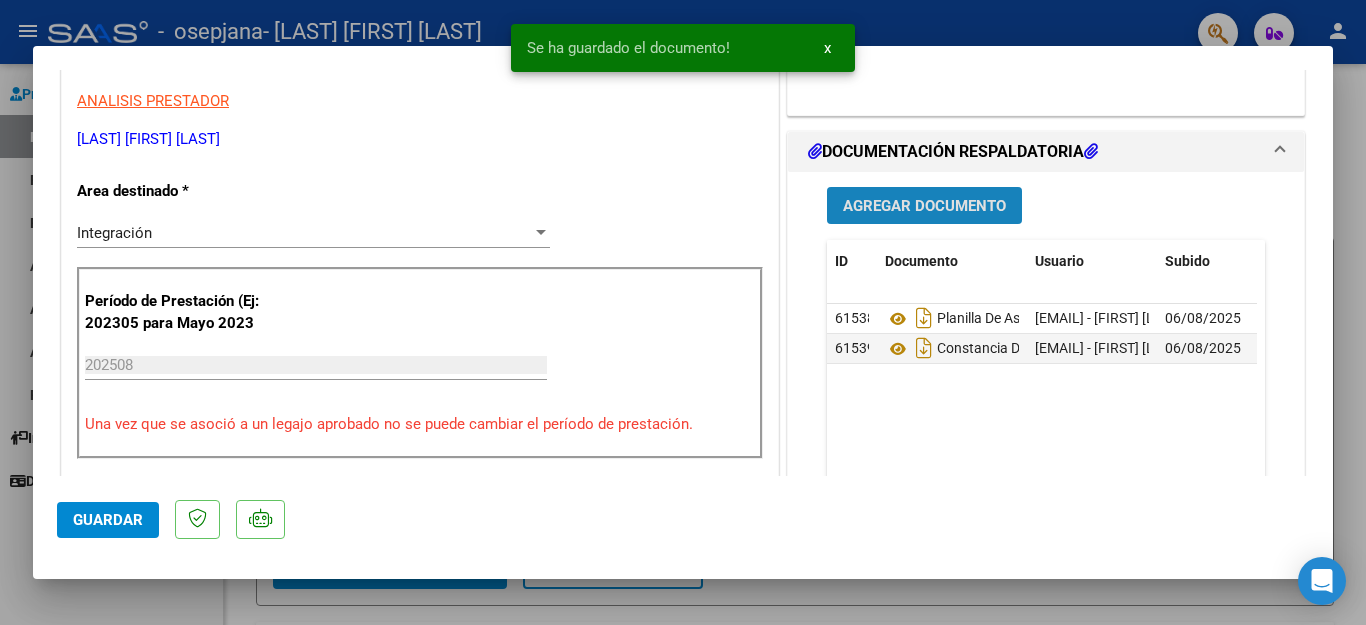 click on "Agregar Documento" at bounding box center [924, 205] 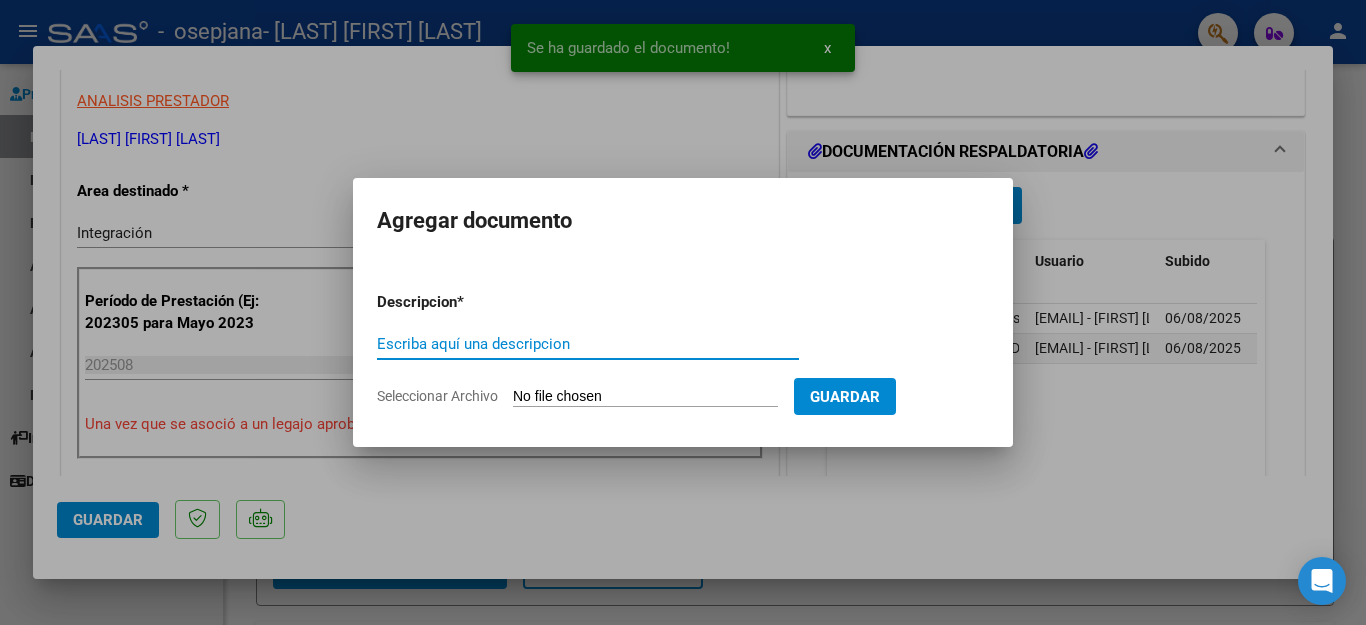 click on "Escriba aquí una descripcion" at bounding box center [588, 344] 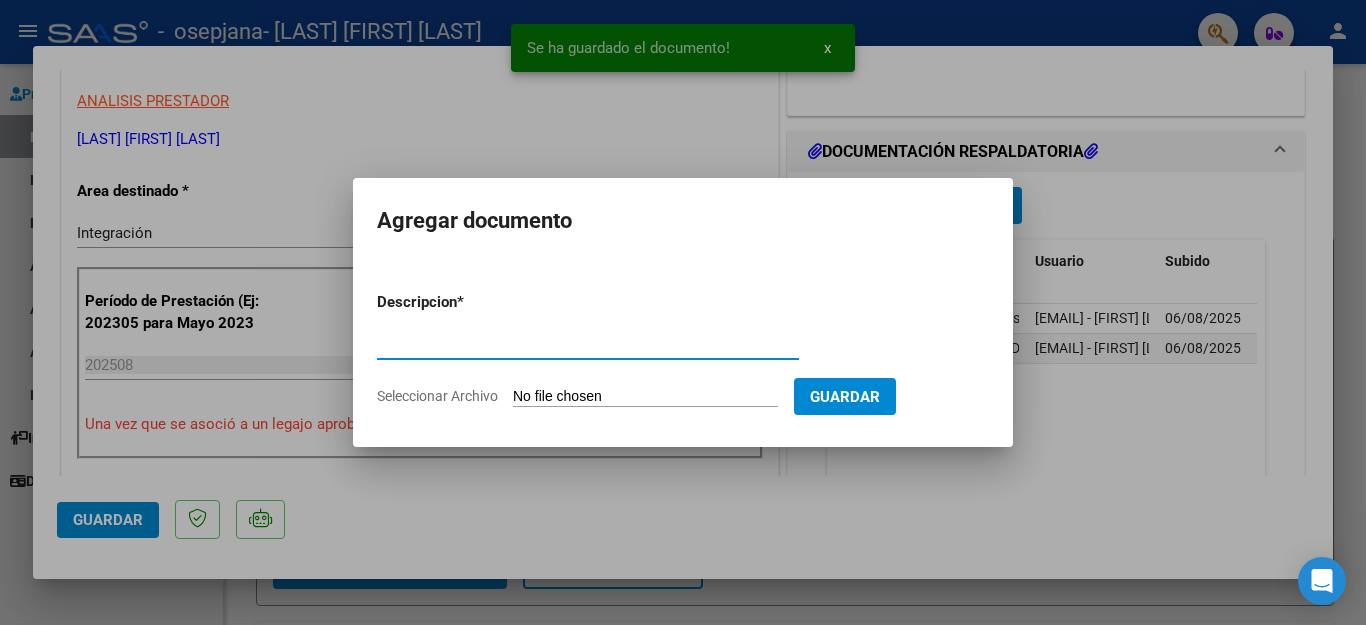 type on "Informe mensual" 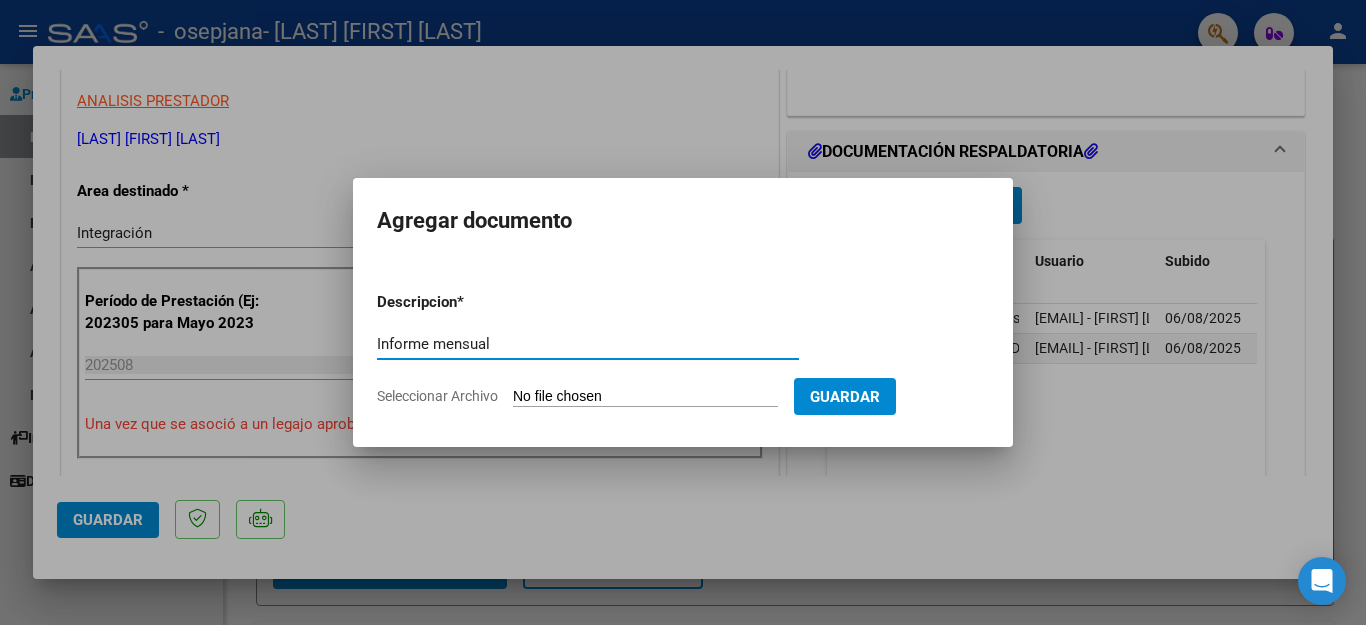 click on "Seleccionar Archivo" at bounding box center [645, 397] 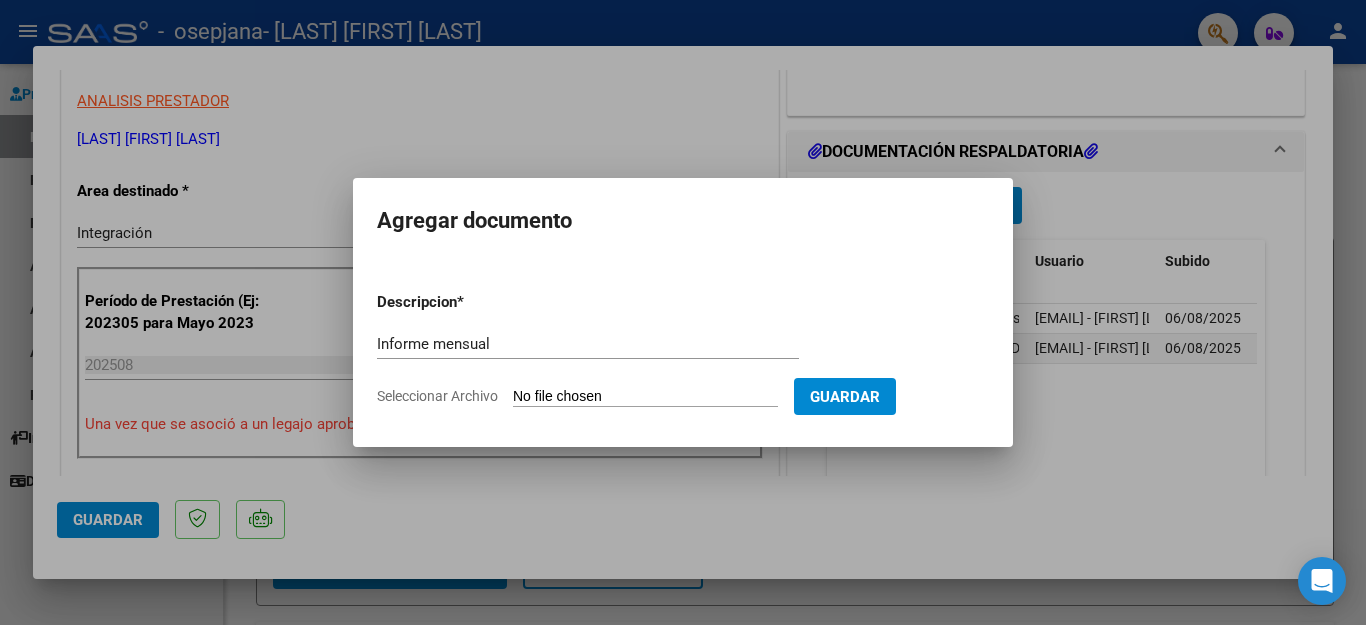 type on "C:\fakepath\Informe mensual [LAST] [FIRST].pdf" 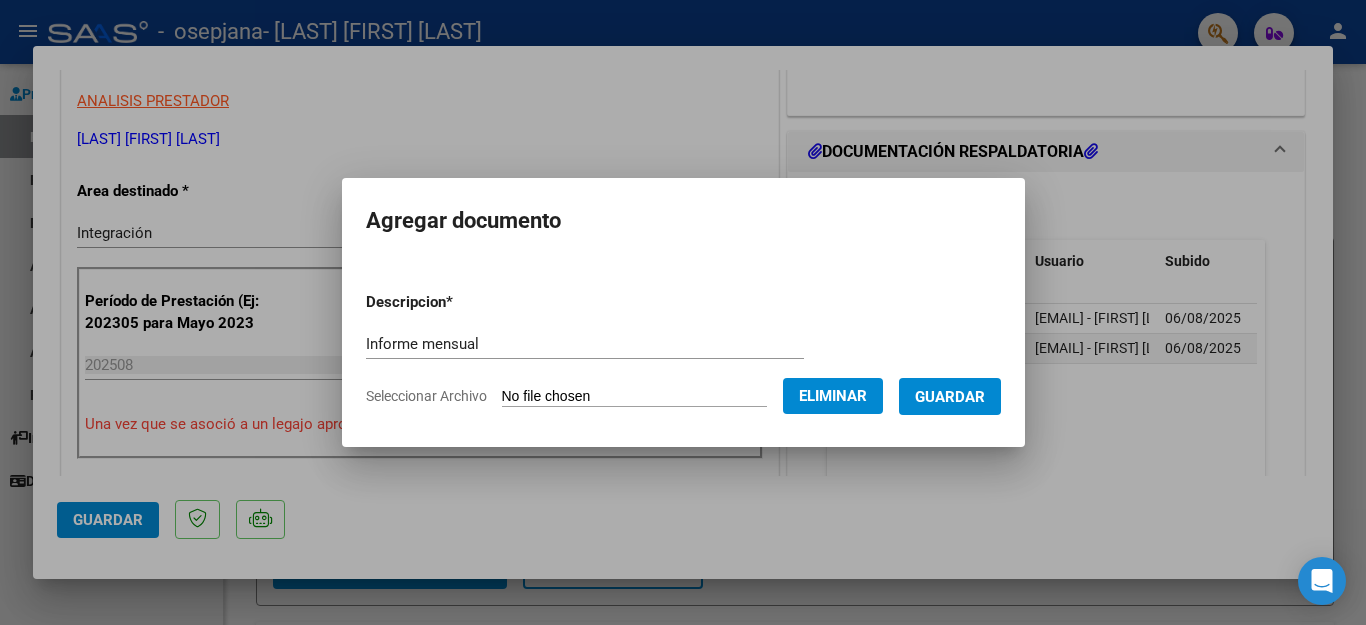 click on "Guardar" at bounding box center (950, 397) 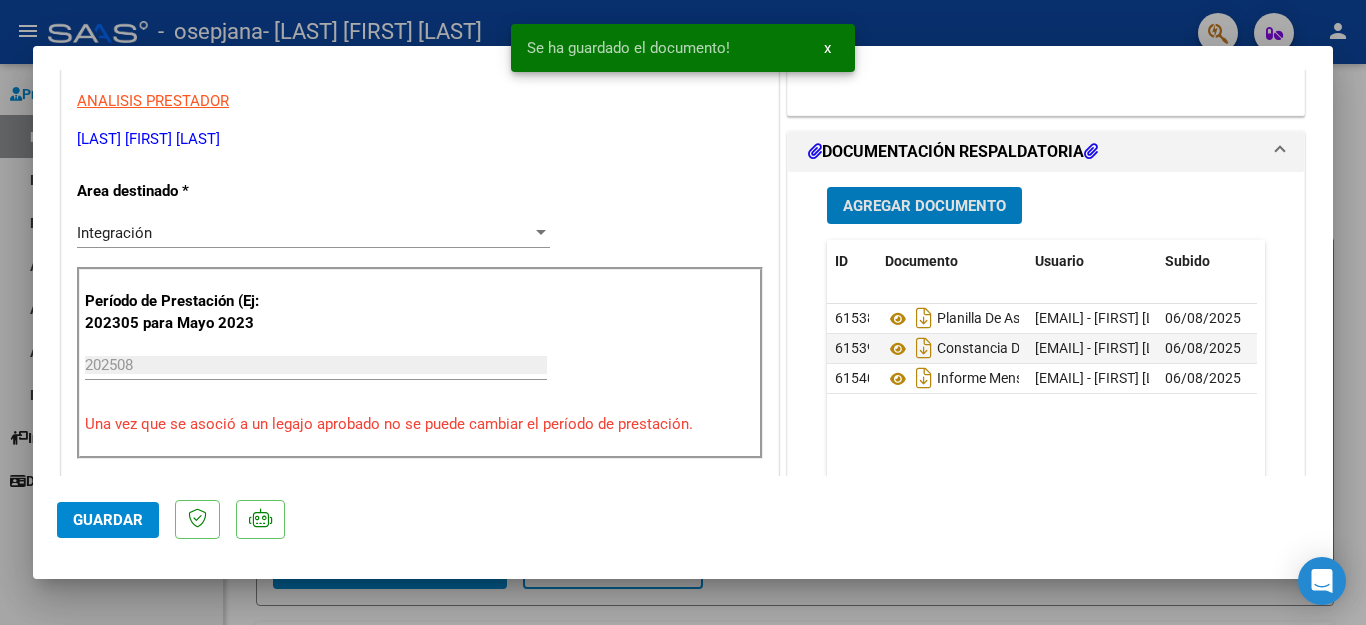 click on "Agregar Documento" at bounding box center (924, 206) 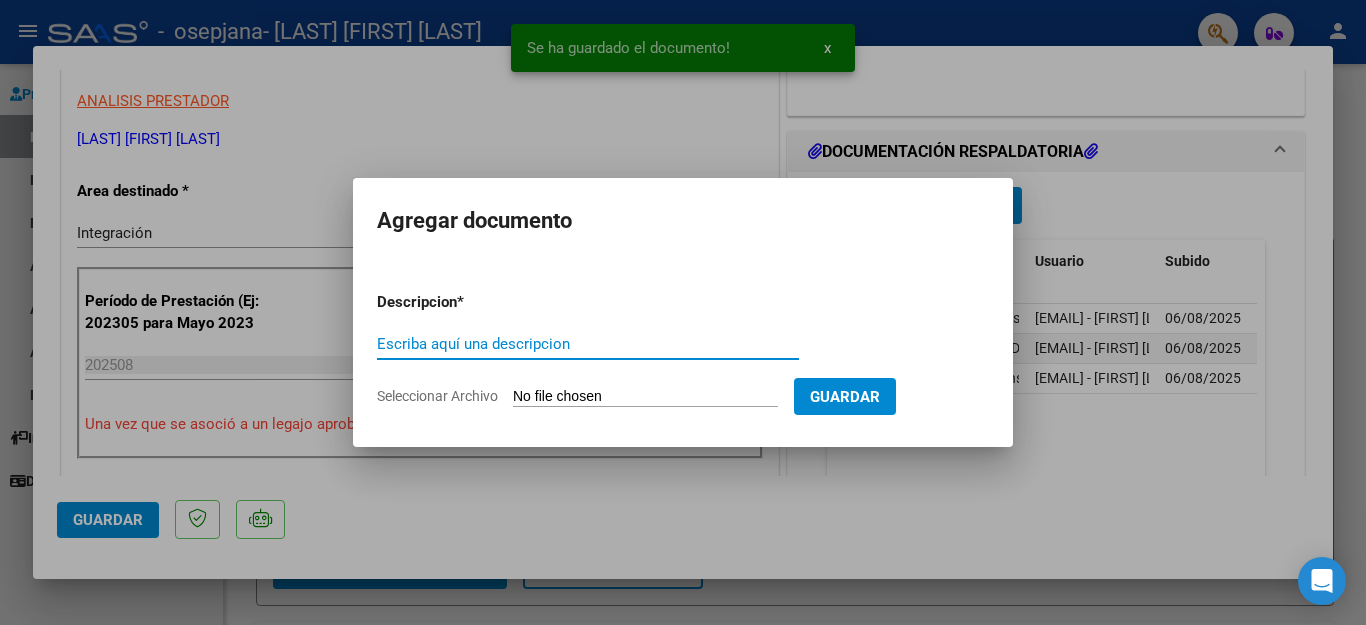 click on "Escriba aquí una descripcion" at bounding box center [588, 344] 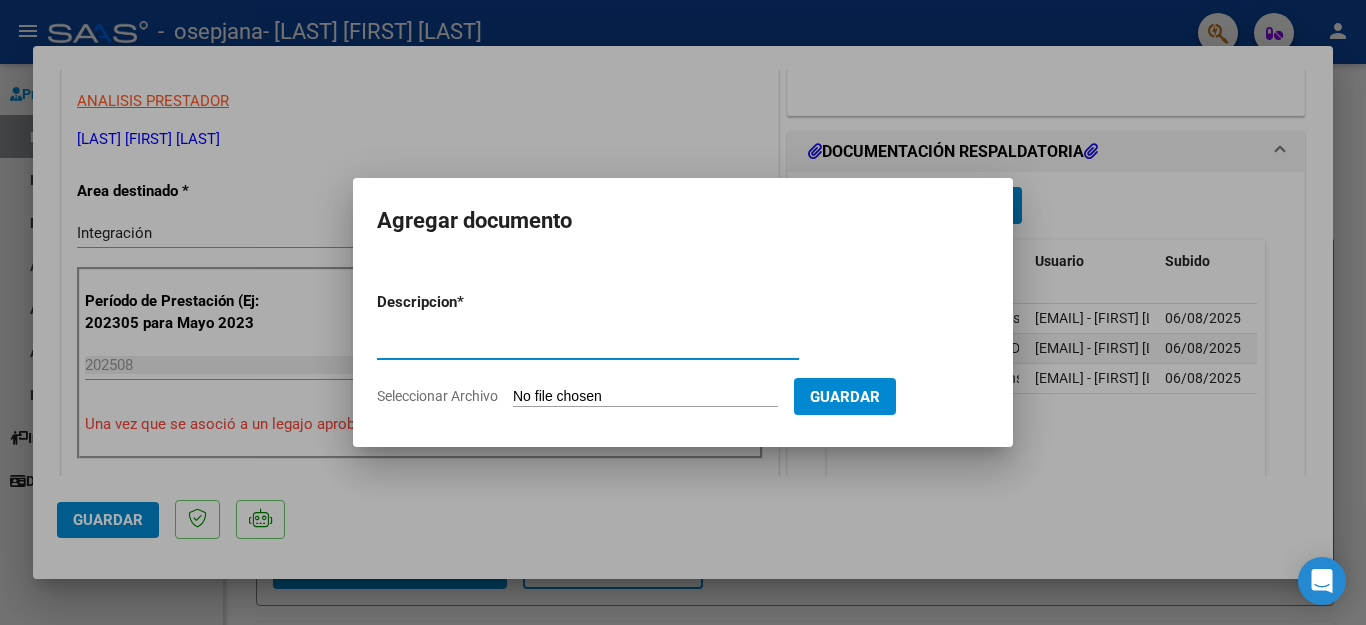 type on "Constancia CAE" 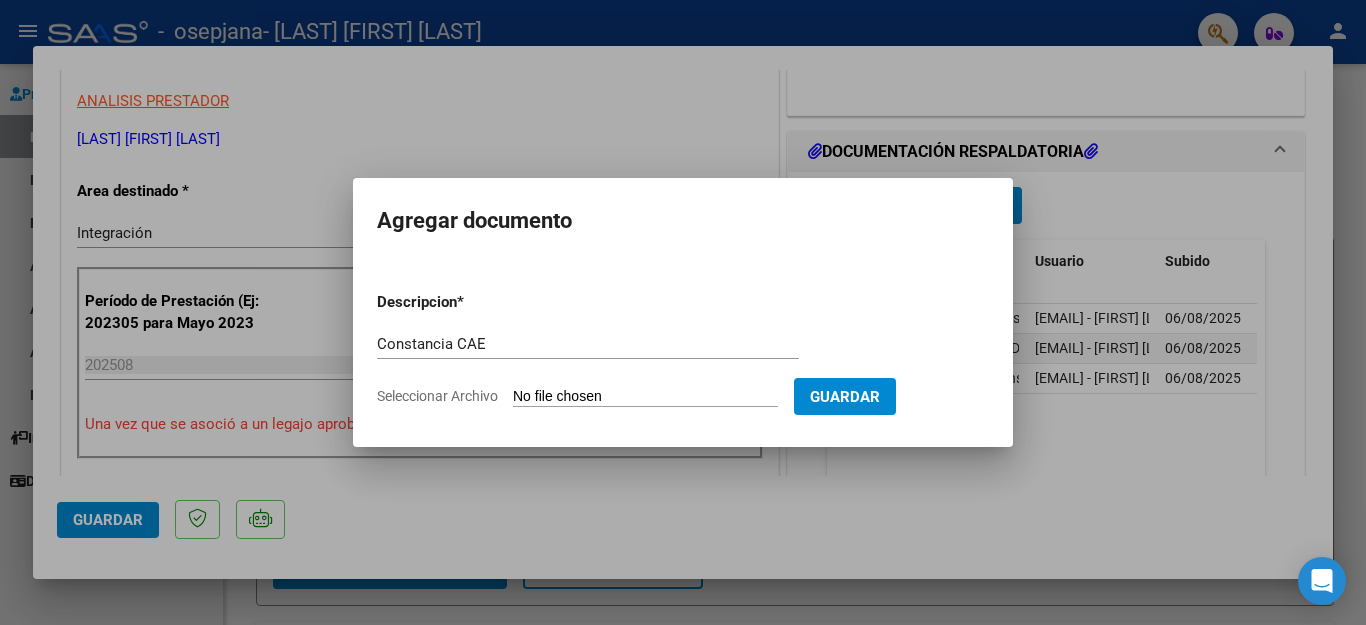 click on "Seleccionar Archivo" at bounding box center (645, 397) 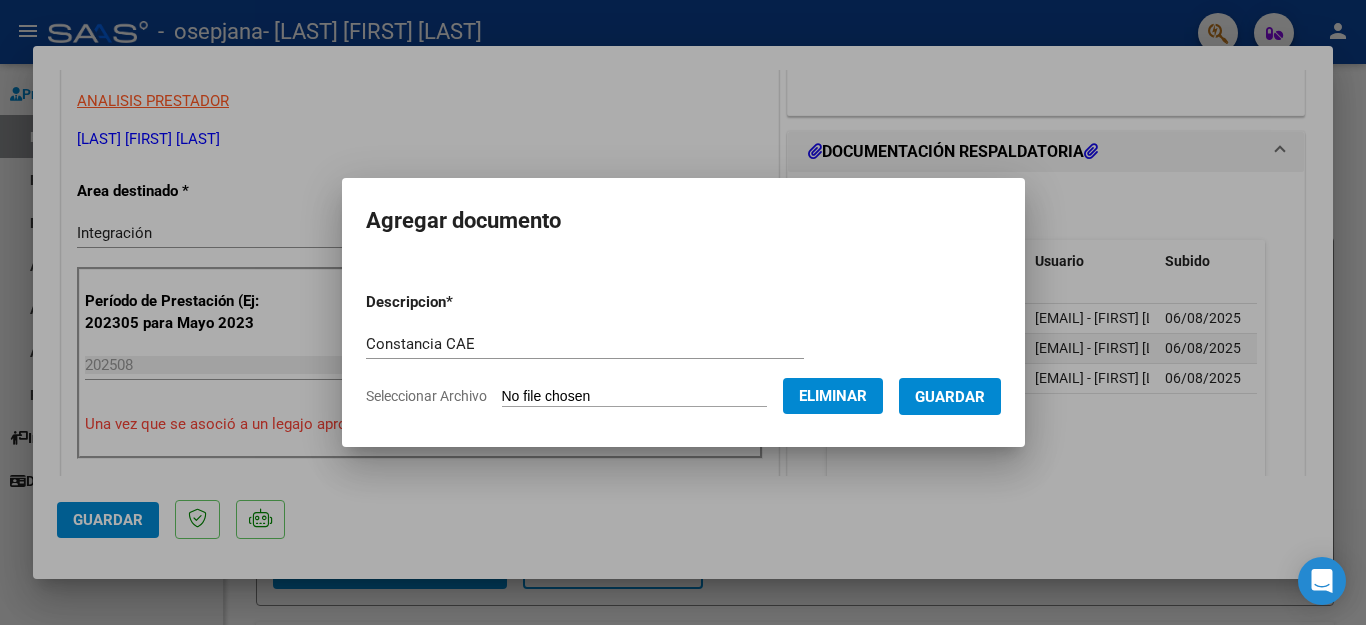click on "Guardar" at bounding box center [950, 397] 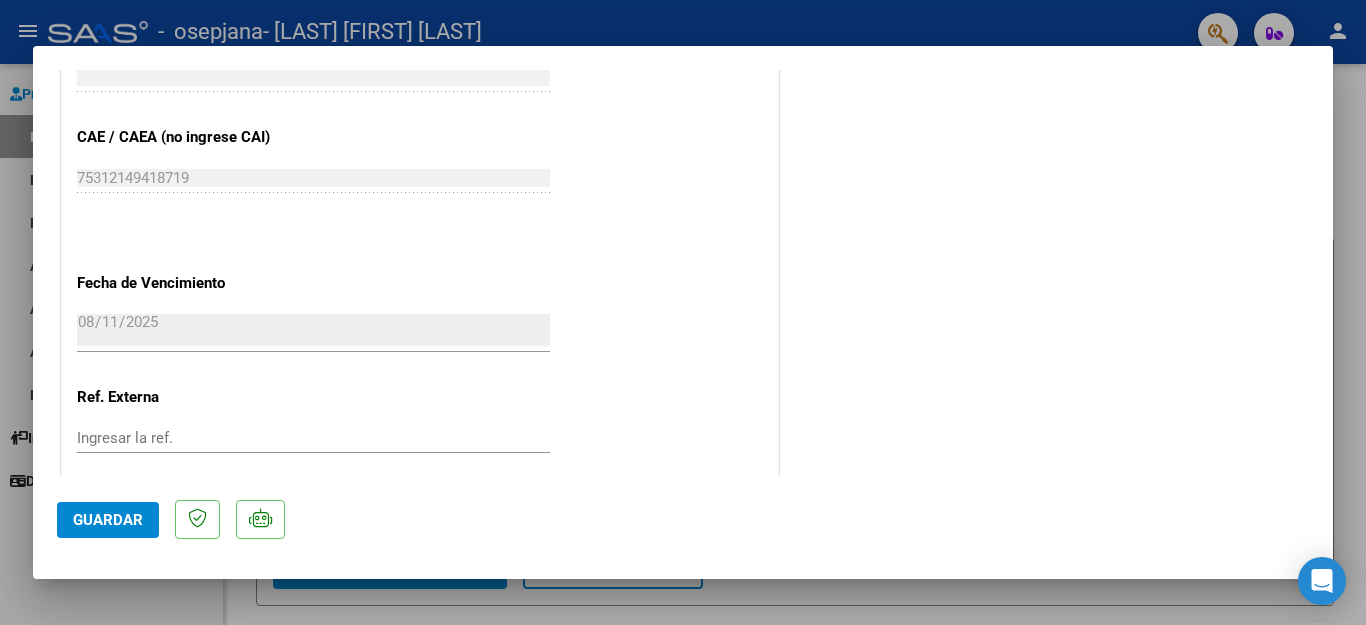 scroll, scrollTop: 1359, scrollLeft: 0, axis: vertical 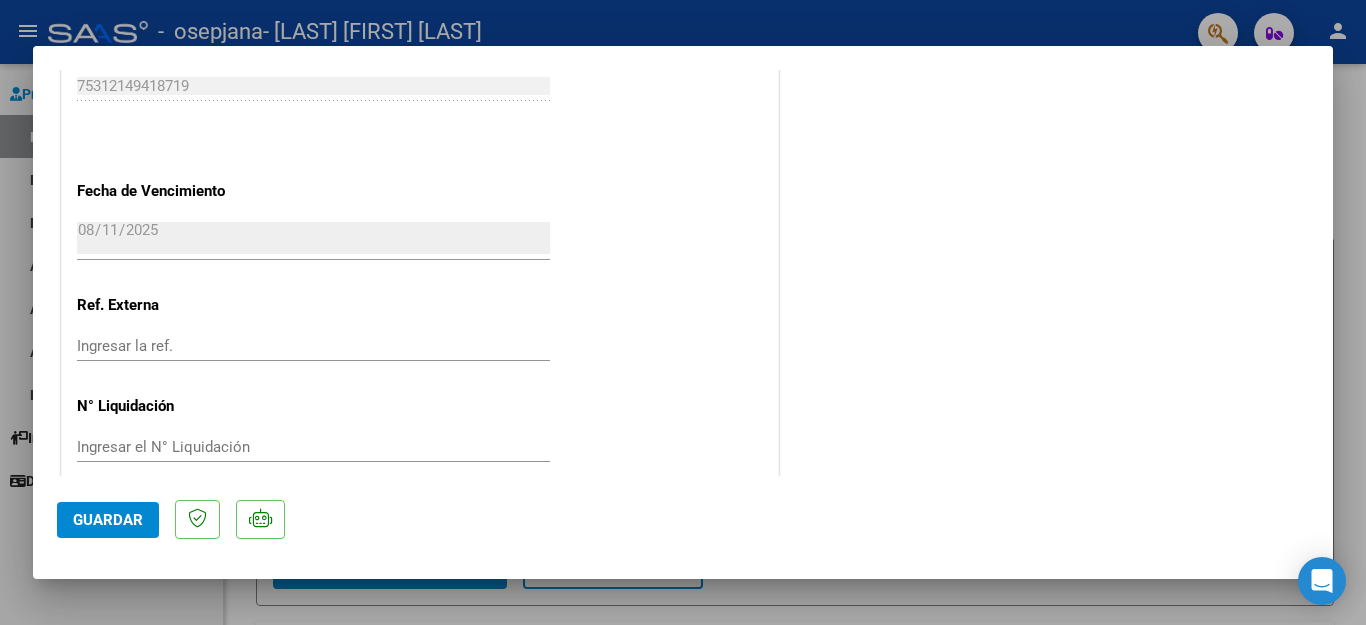click on "Guardar" 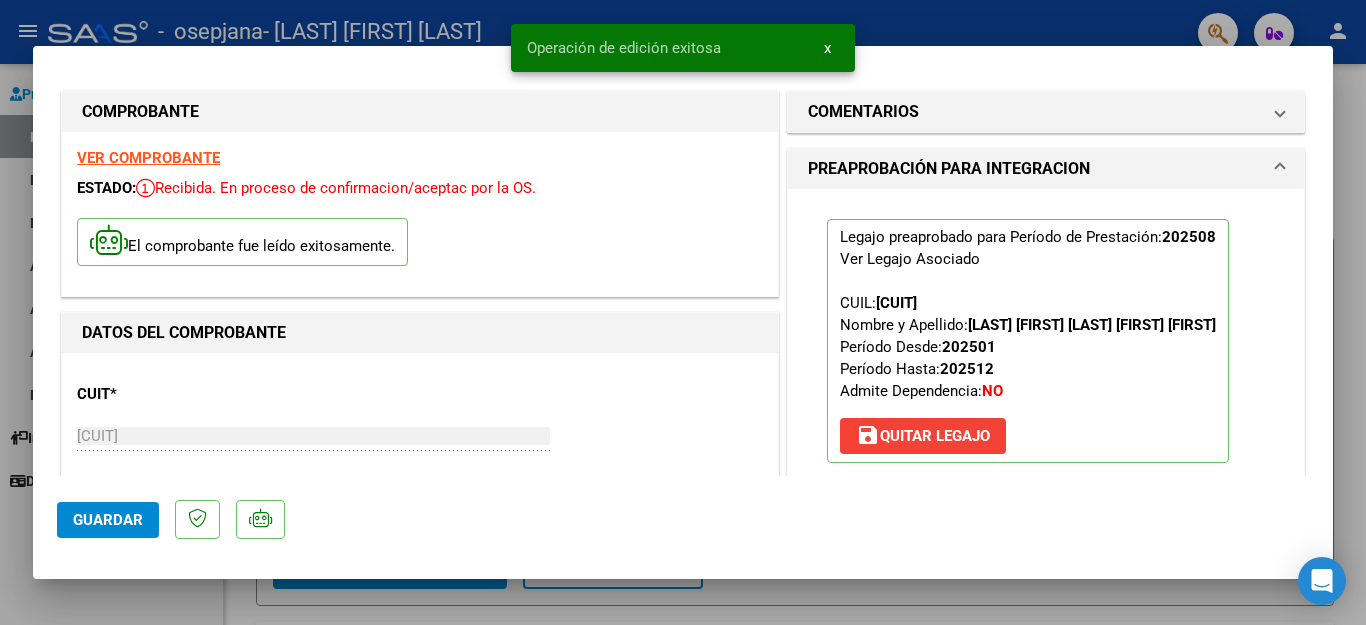 scroll, scrollTop: 0, scrollLeft: 0, axis: both 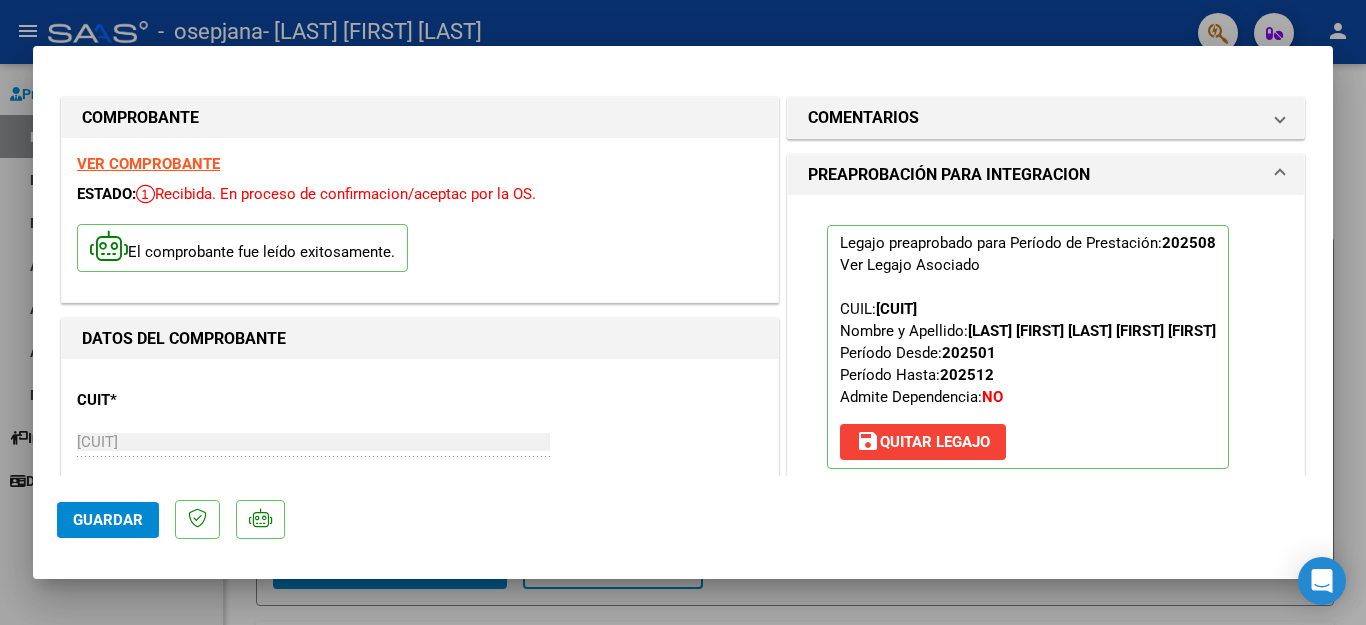 click at bounding box center (683, 312) 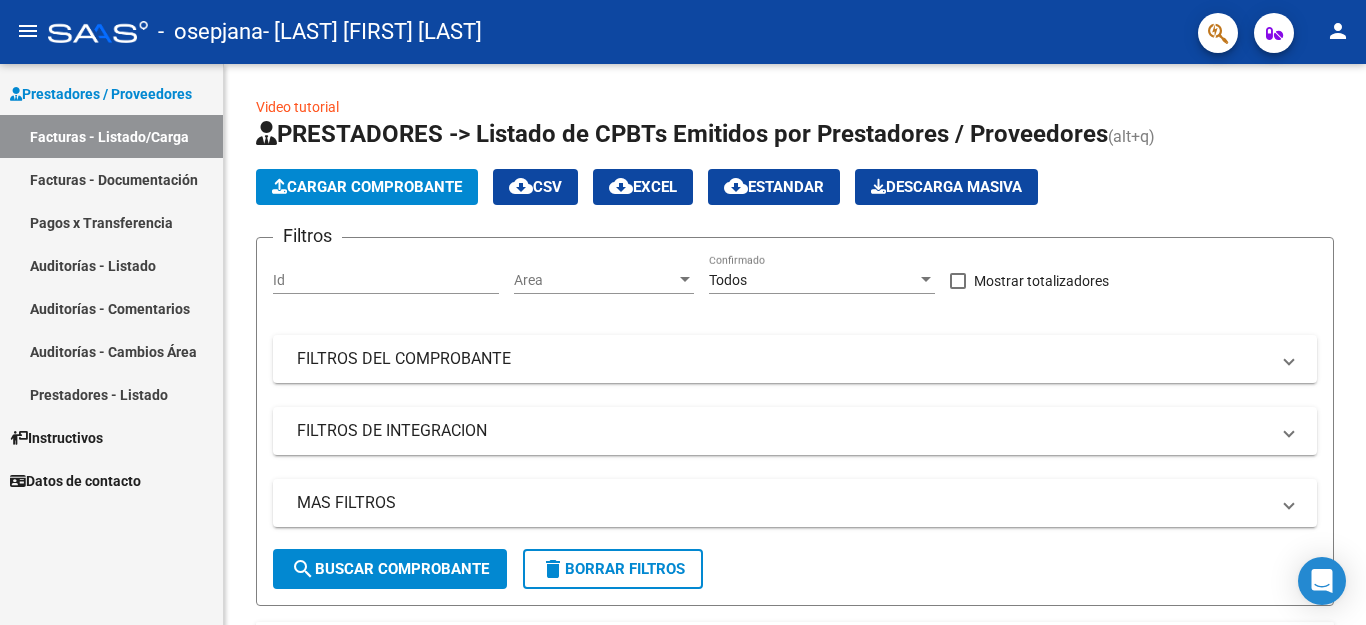 click on "Pagos x Transferencia" at bounding box center [111, 222] 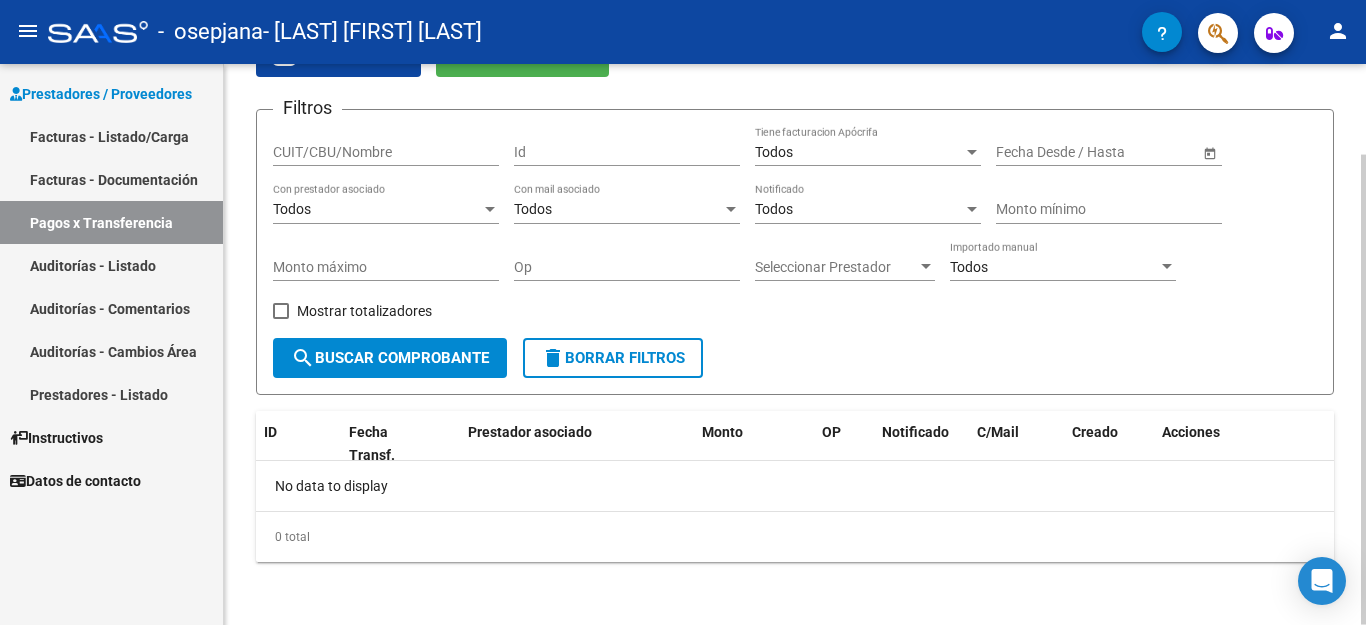scroll, scrollTop: 108, scrollLeft: 0, axis: vertical 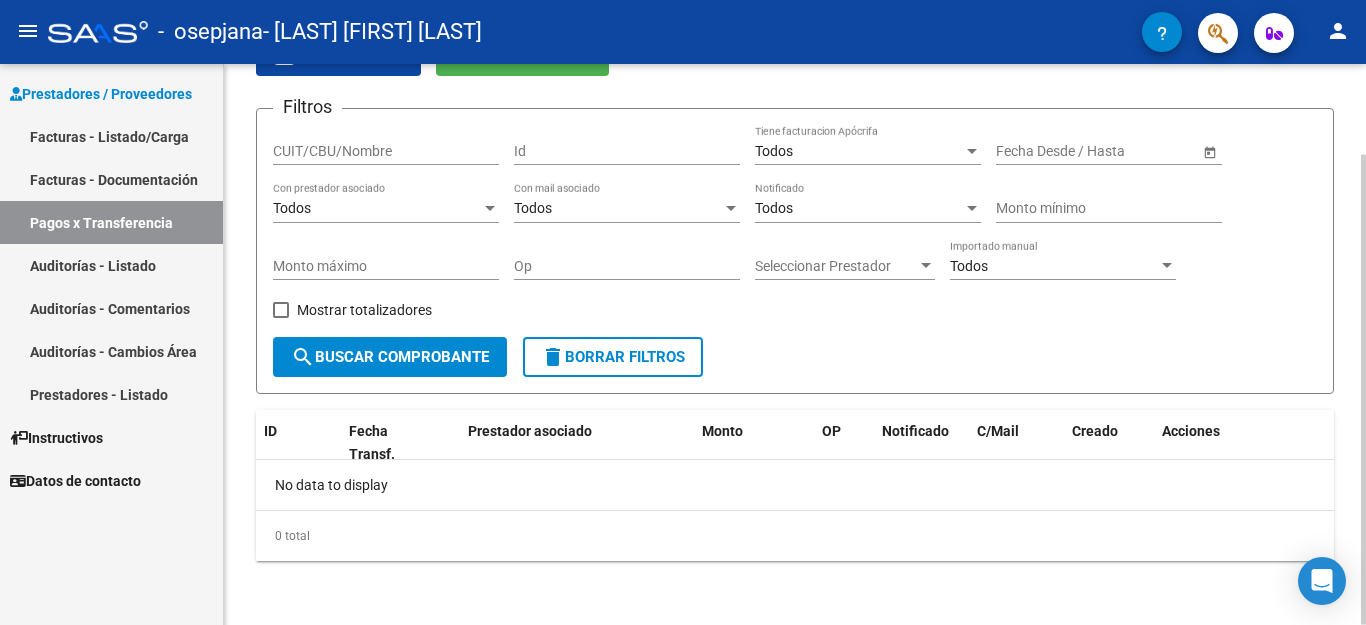 click on "search  Buscar Comprobante" 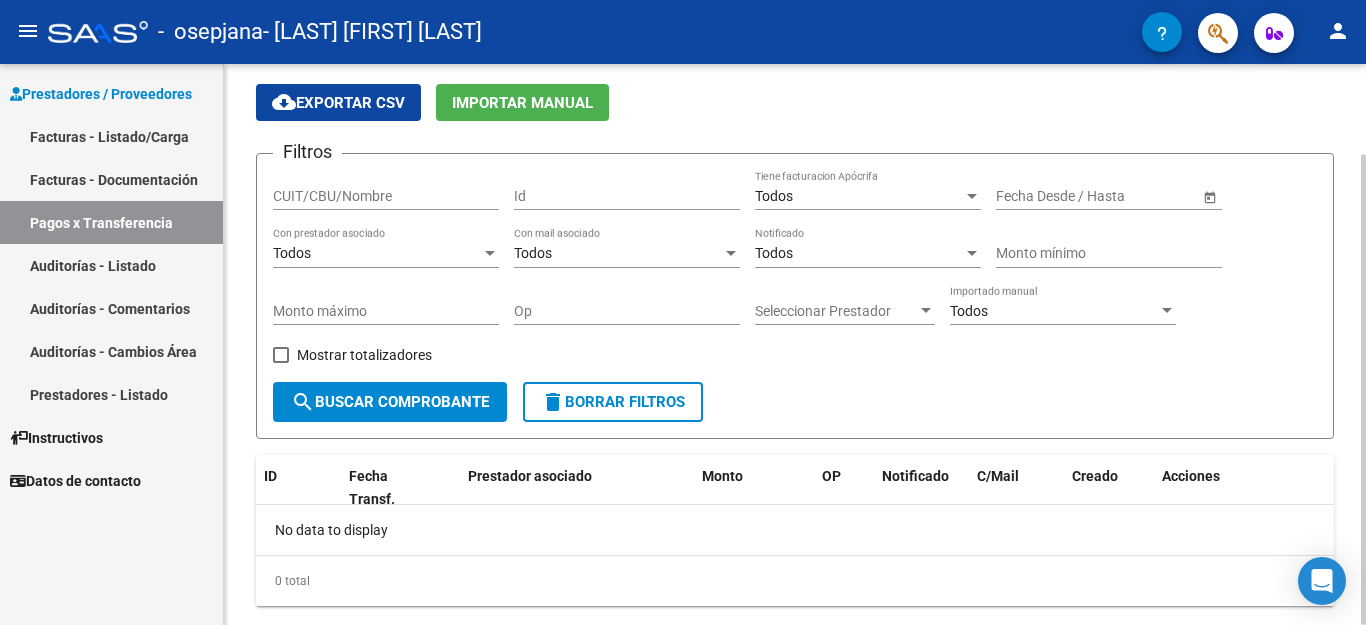 scroll, scrollTop: 108, scrollLeft: 0, axis: vertical 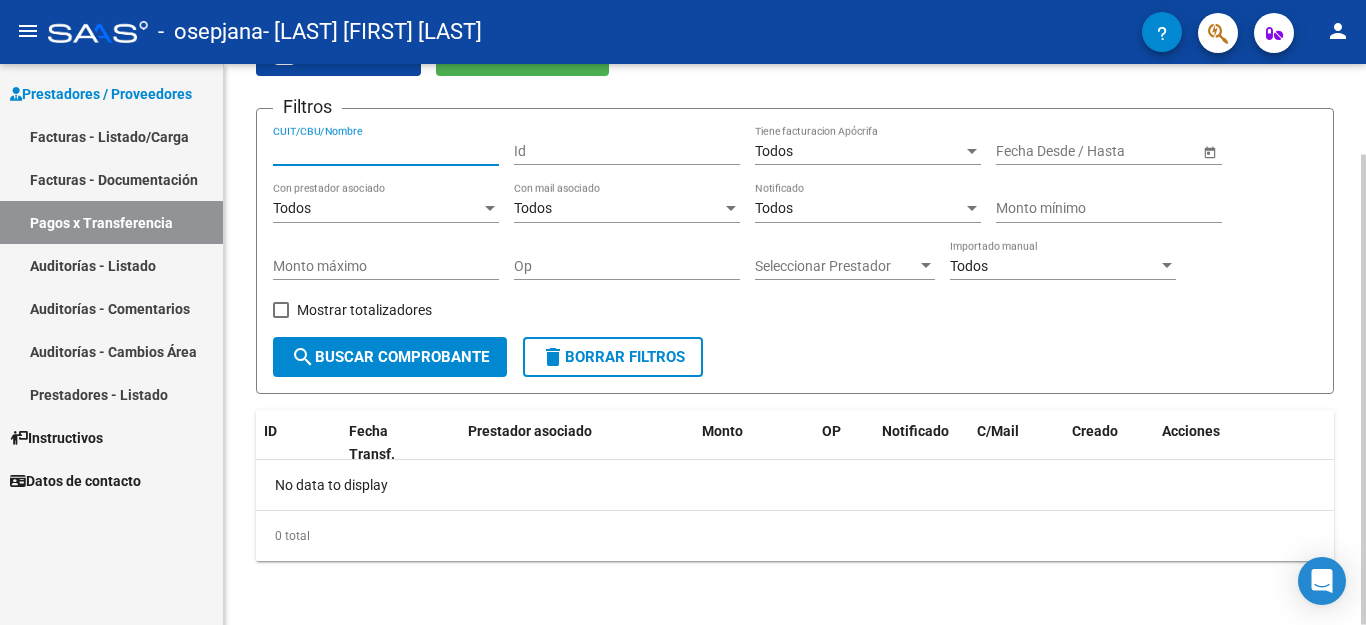 click on "CUIT/CBU/Nombre" at bounding box center [386, 151] 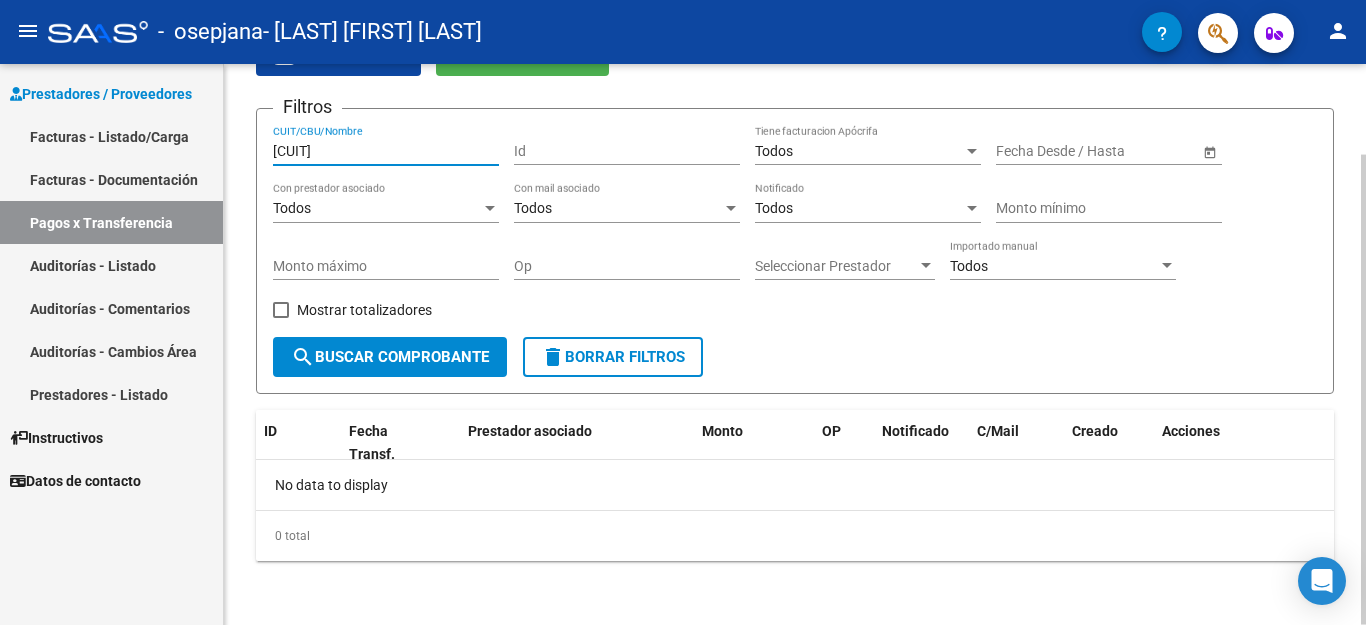 type on "[CUIT]" 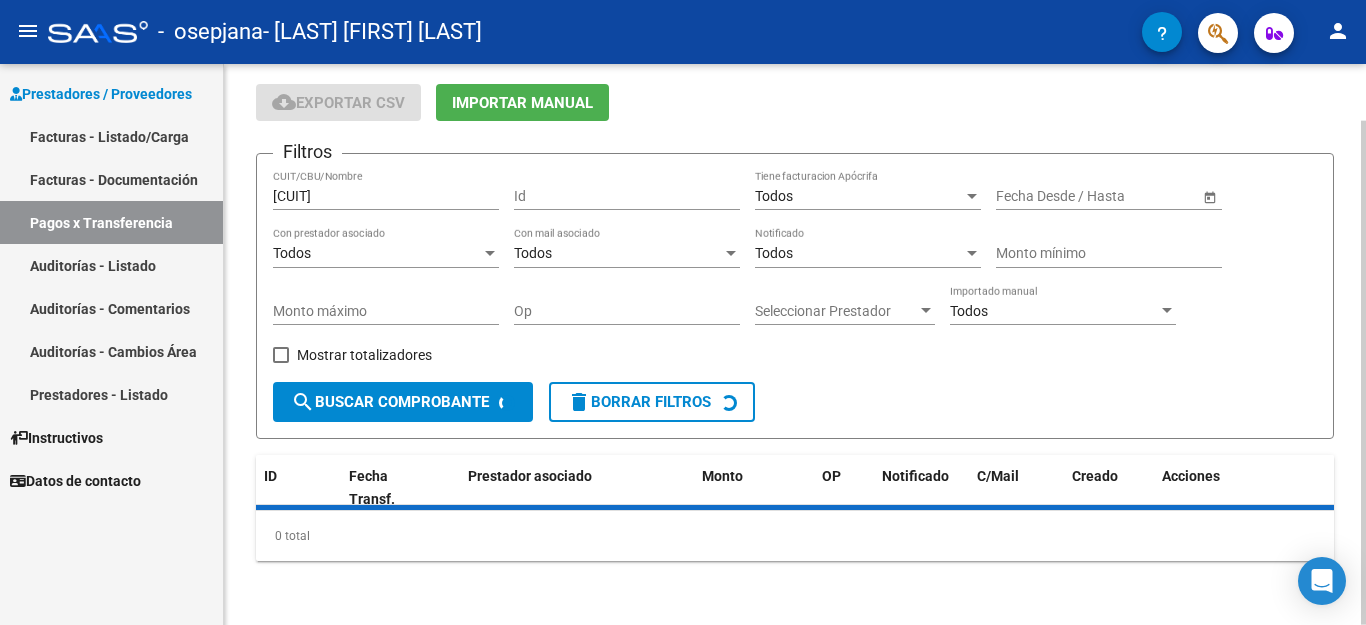 scroll, scrollTop: 108, scrollLeft: 0, axis: vertical 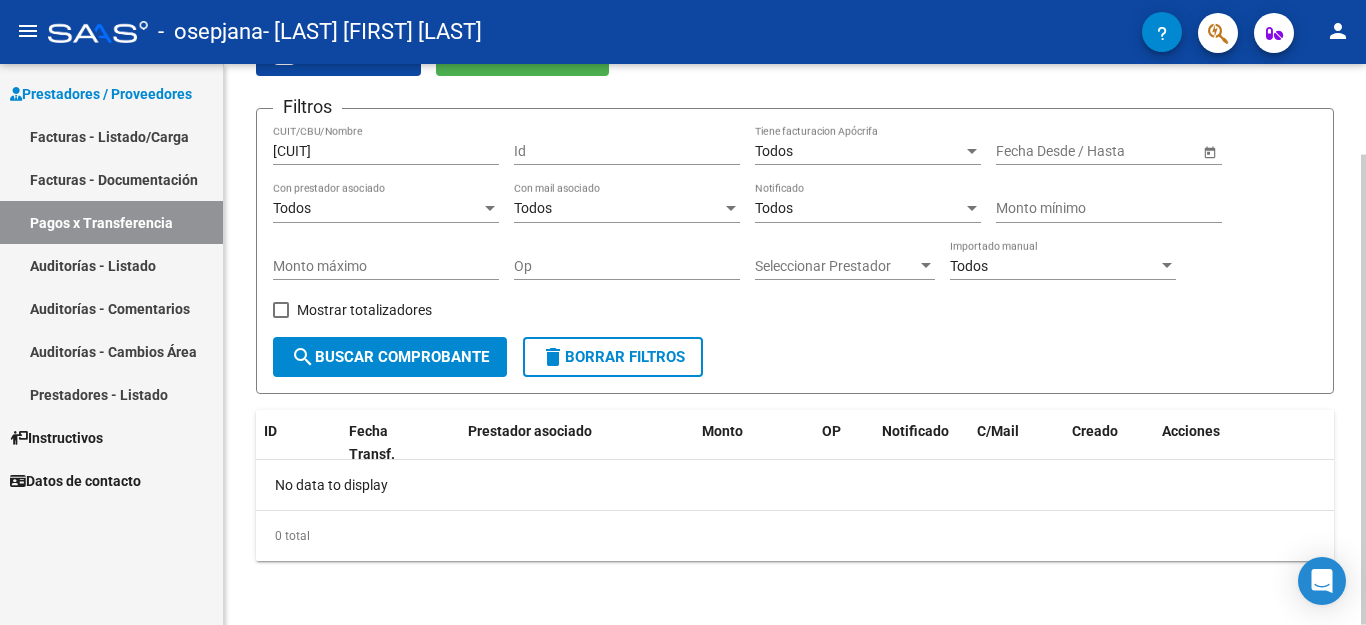 click on "Id" at bounding box center [627, 151] 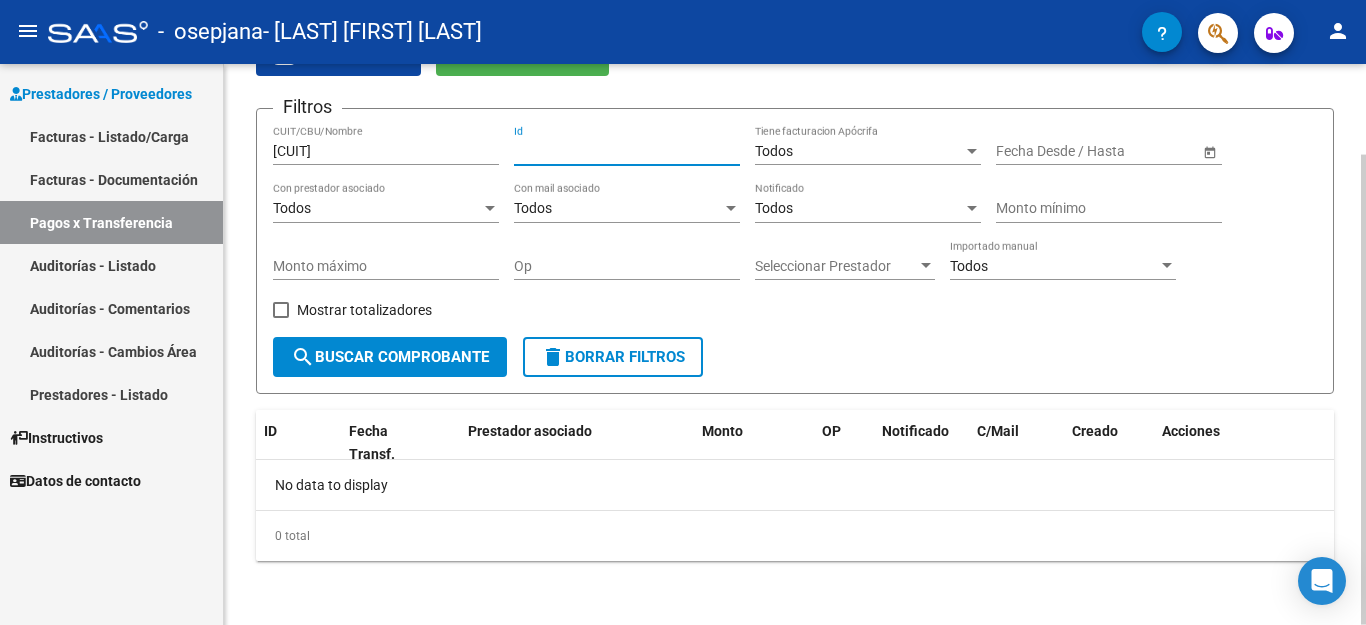 click on "Todos" at bounding box center (859, 151) 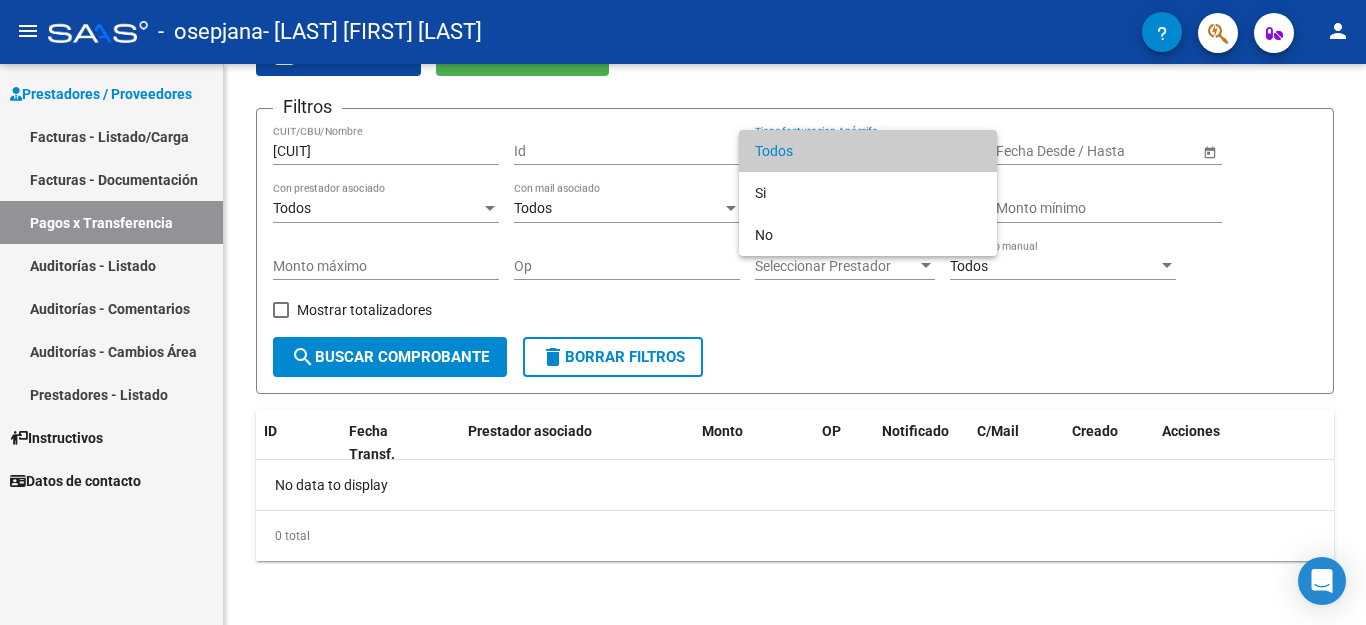 click at bounding box center [683, 312] 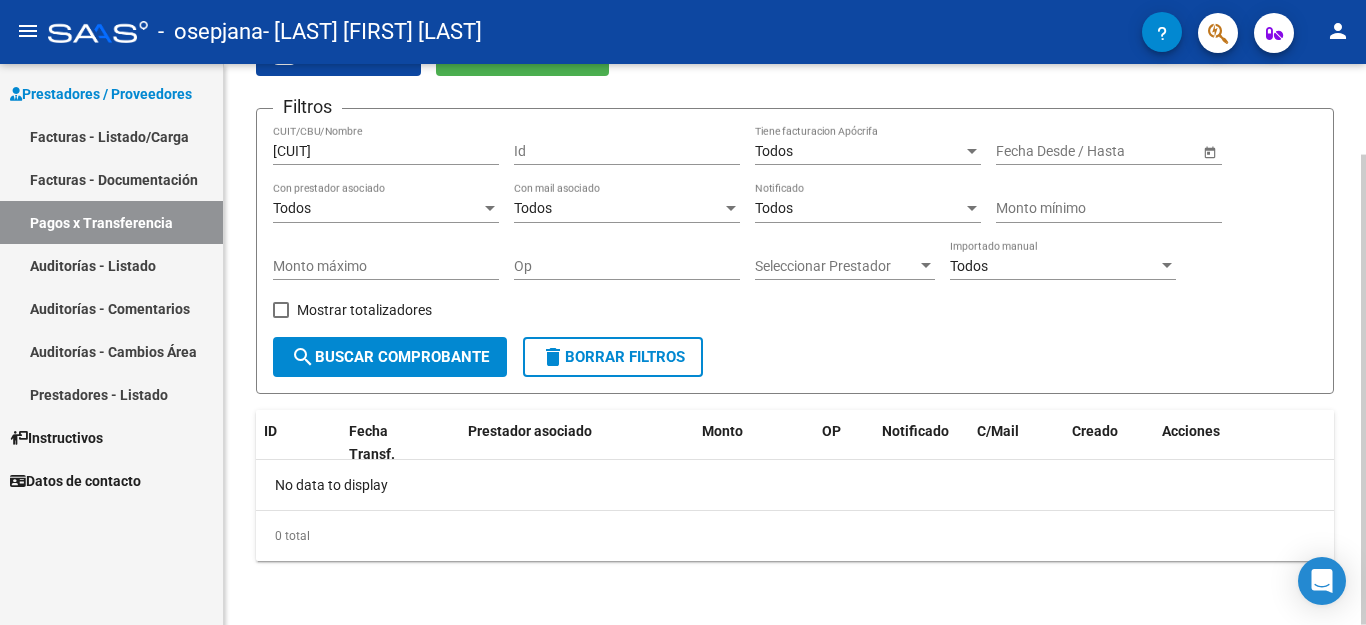 click 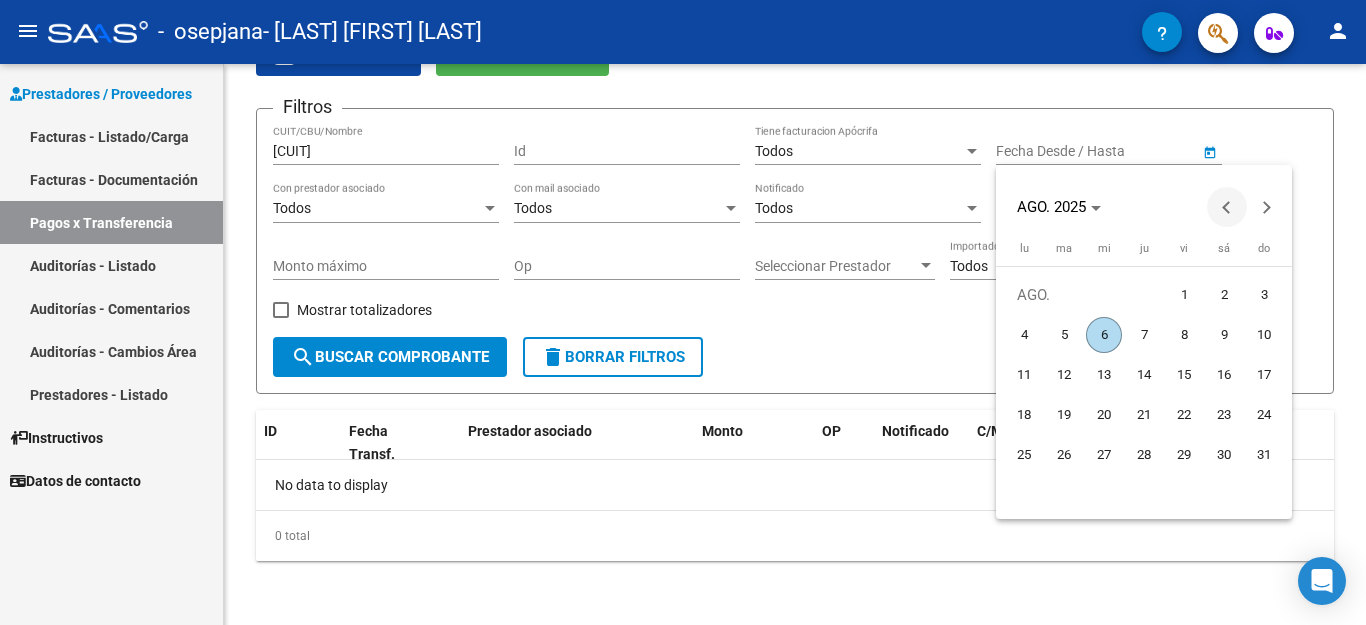 click at bounding box center [1227, 207] 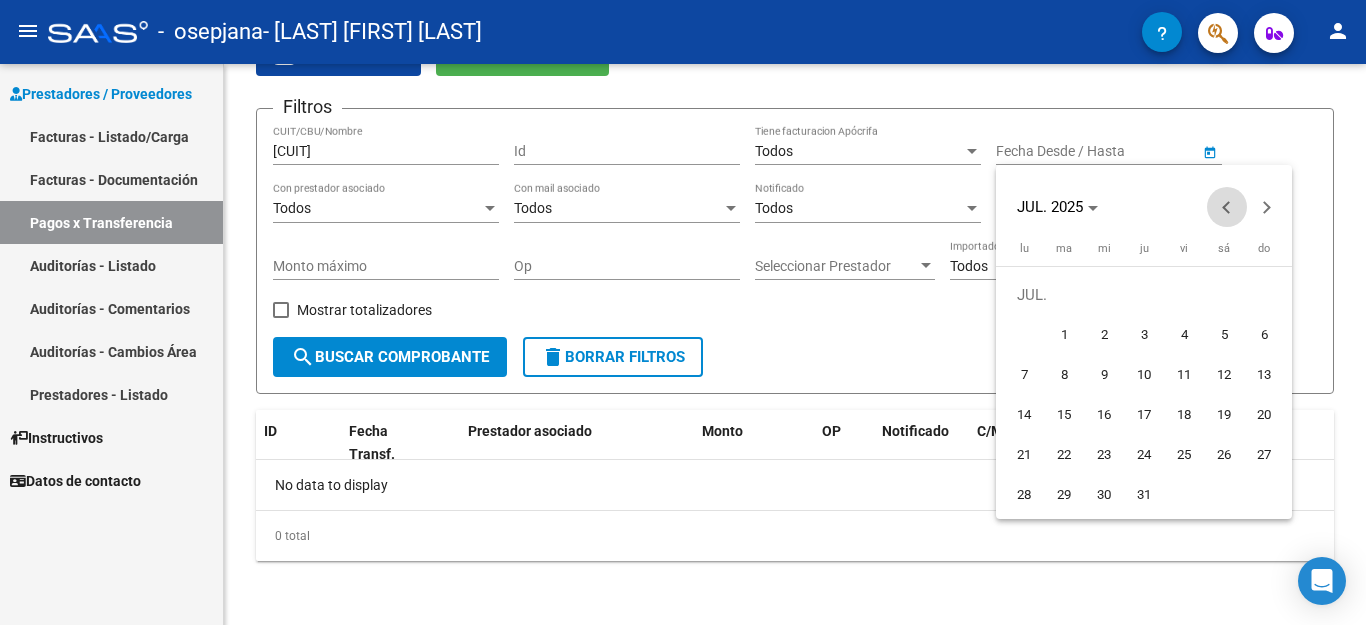 click at bounding box center [1227, 207] 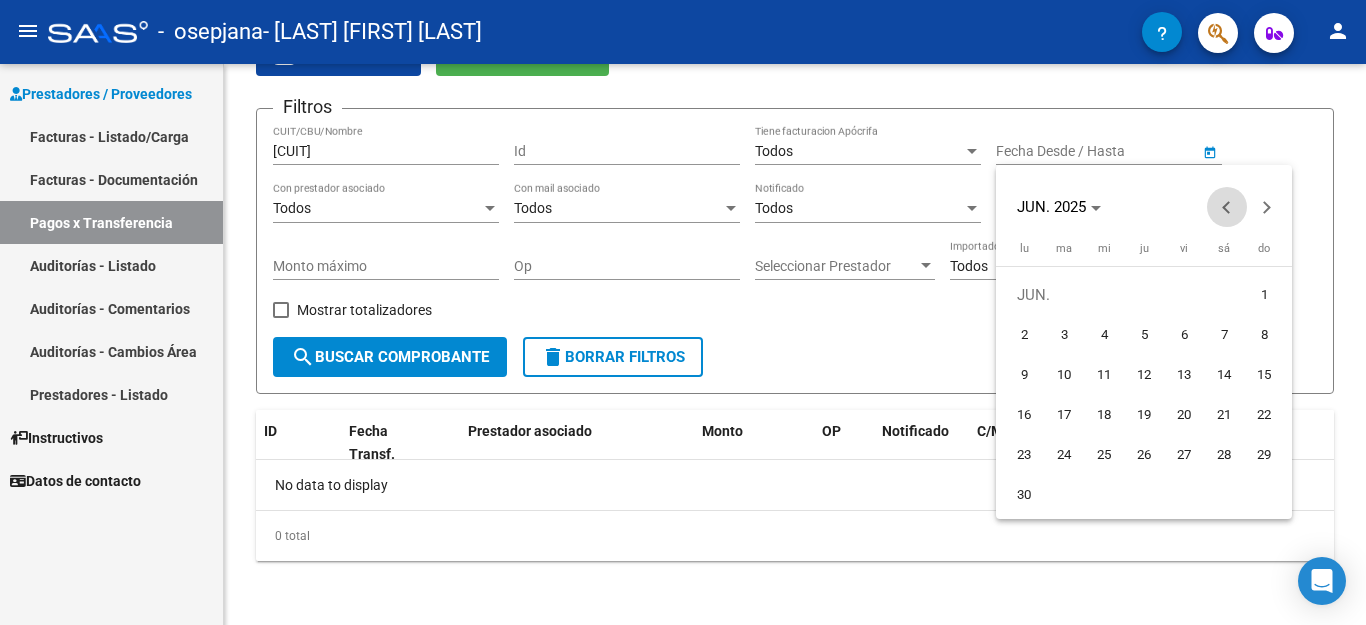 click at bounding box center (1227, 207) 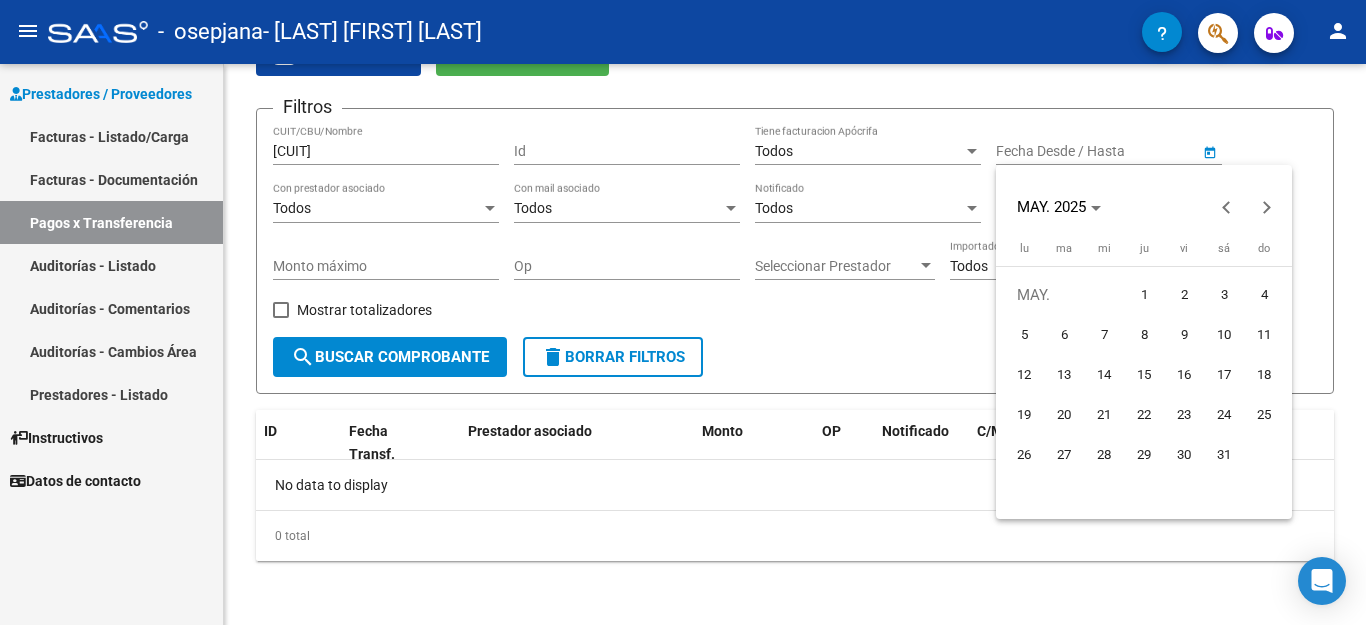 click on "1" at bounding box center [1144, 295] 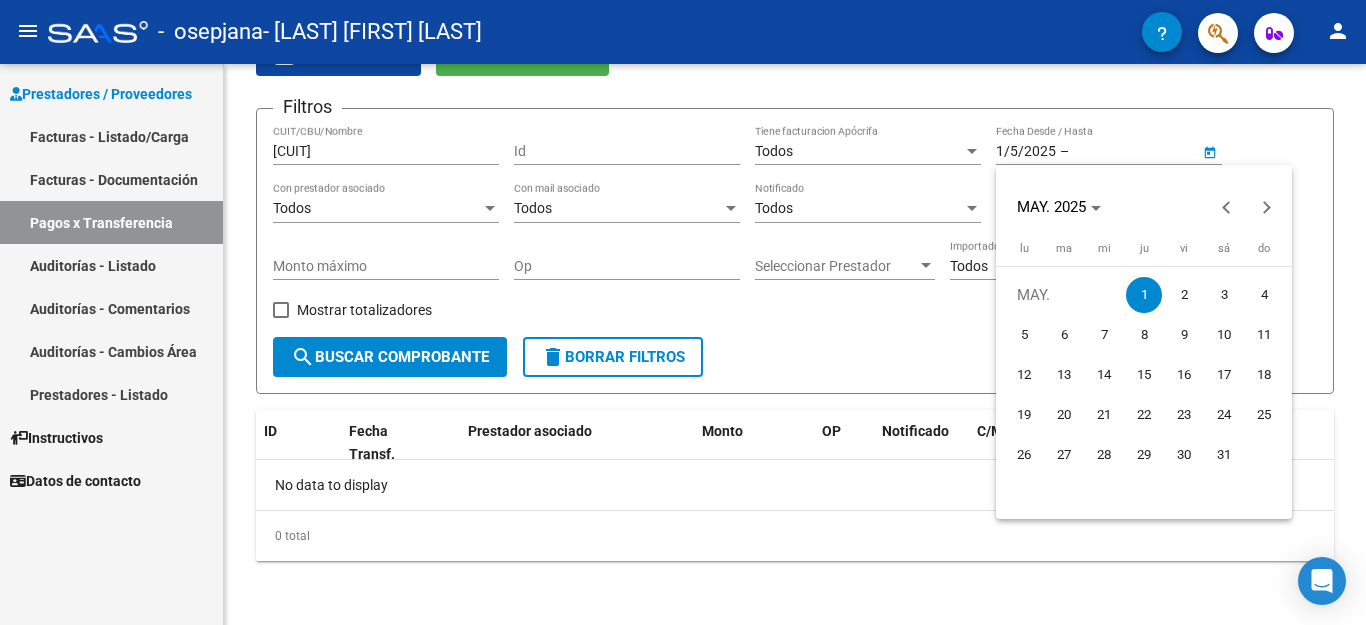 click at bounding box center (683, 312) 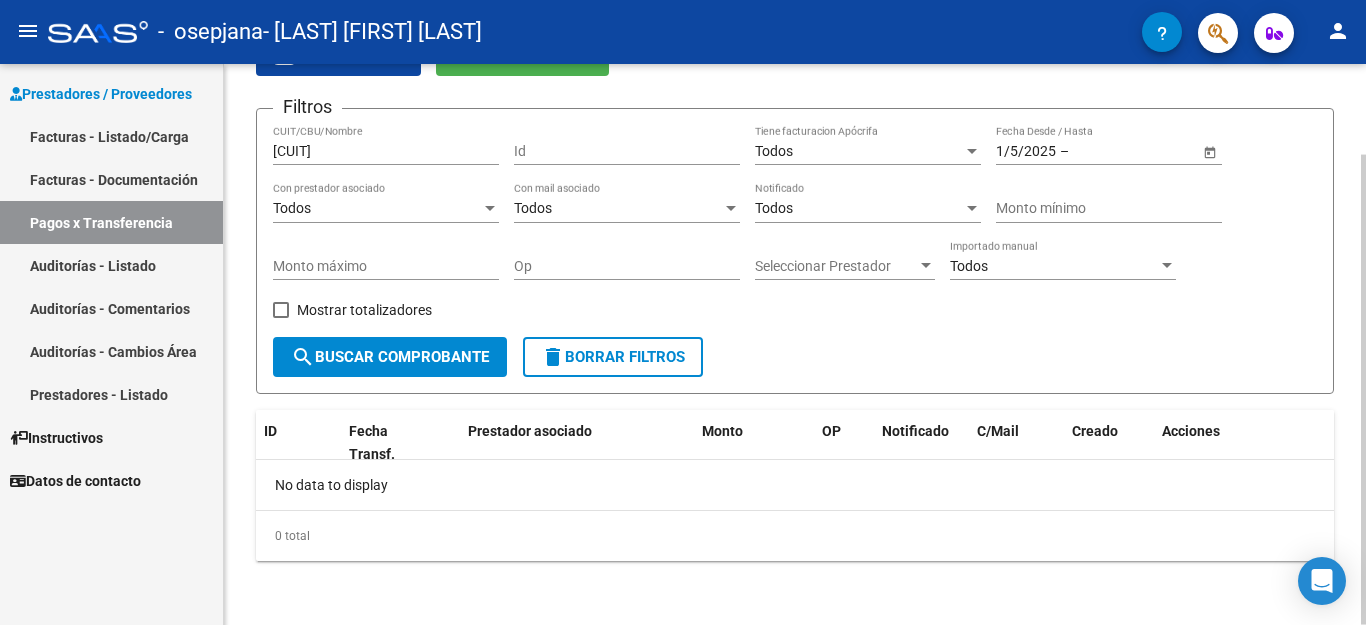 click 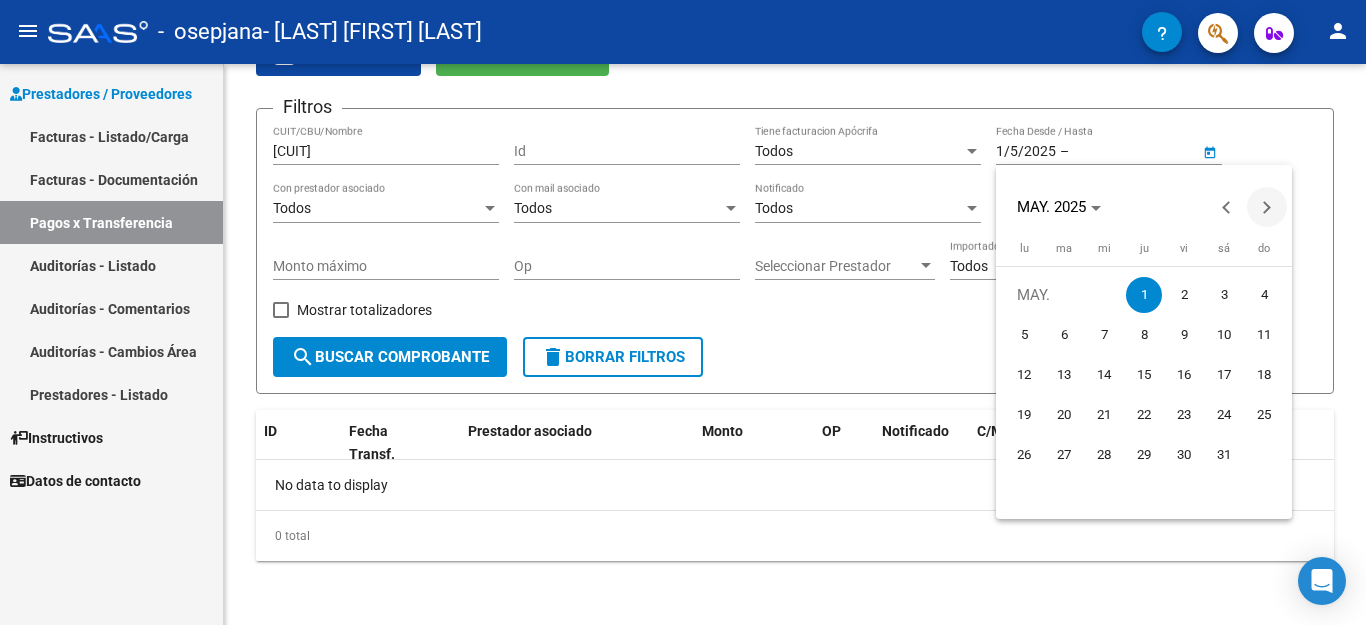 click at bounding box center (1267, 207) 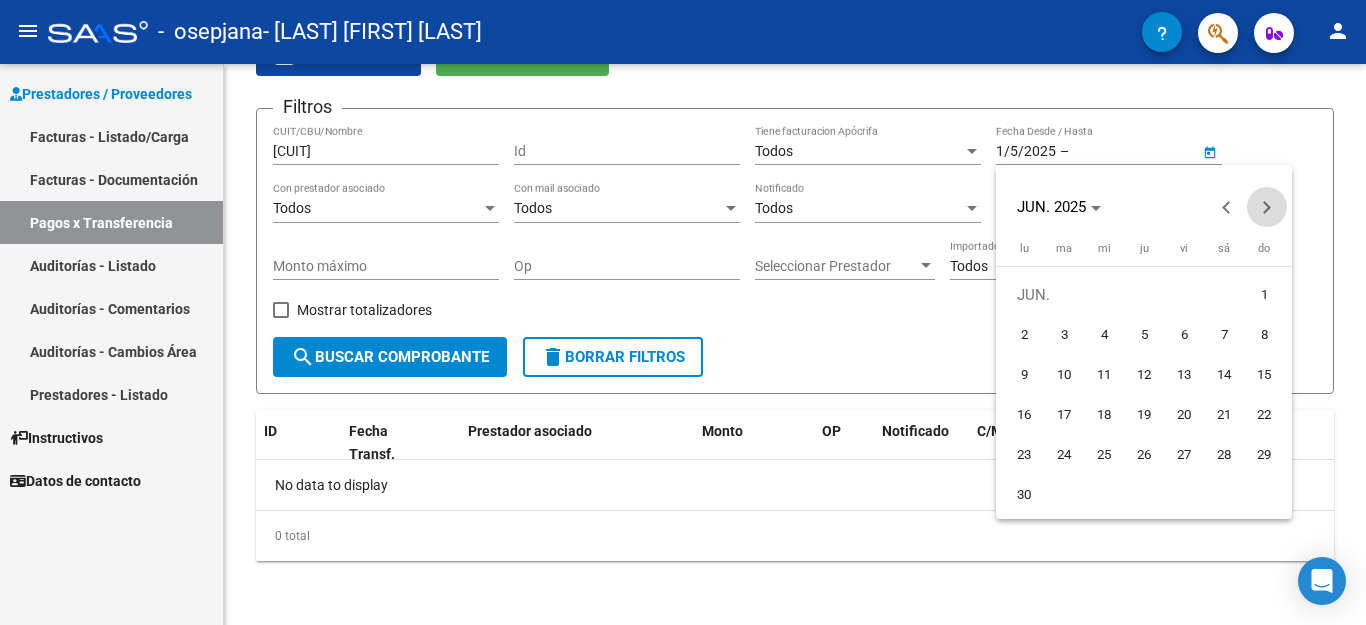 click at bounding box center (1267, 207) 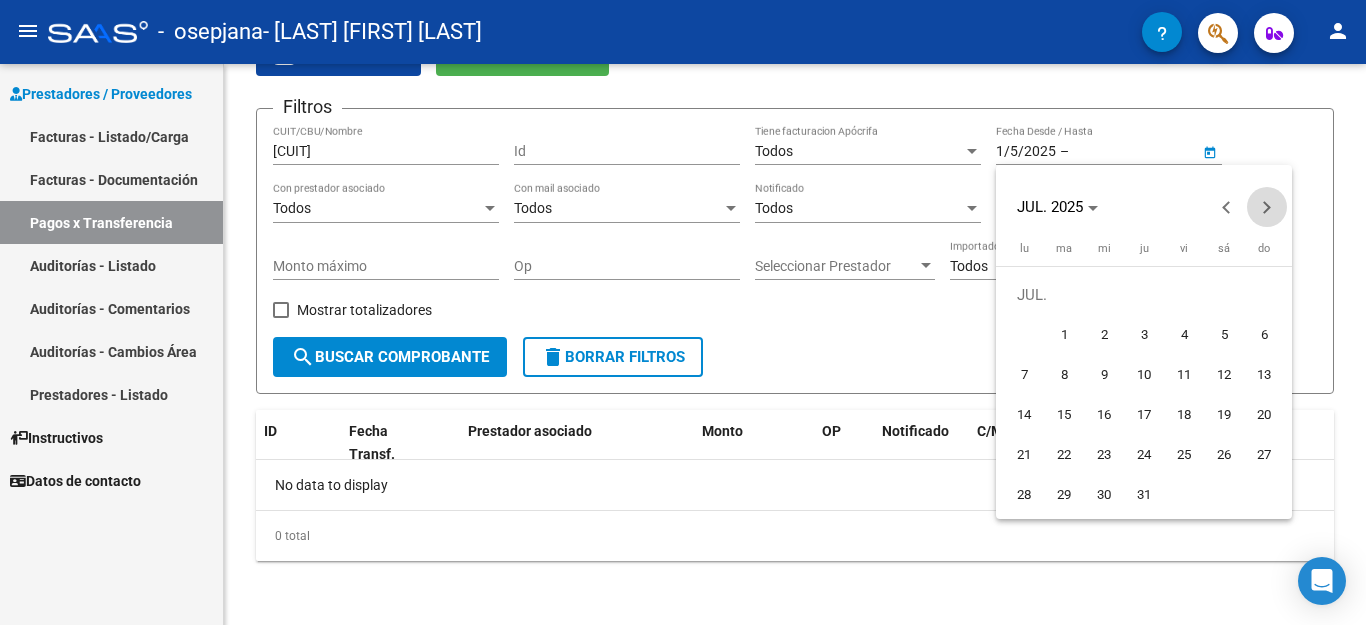click at bounding box center [1267, 207] 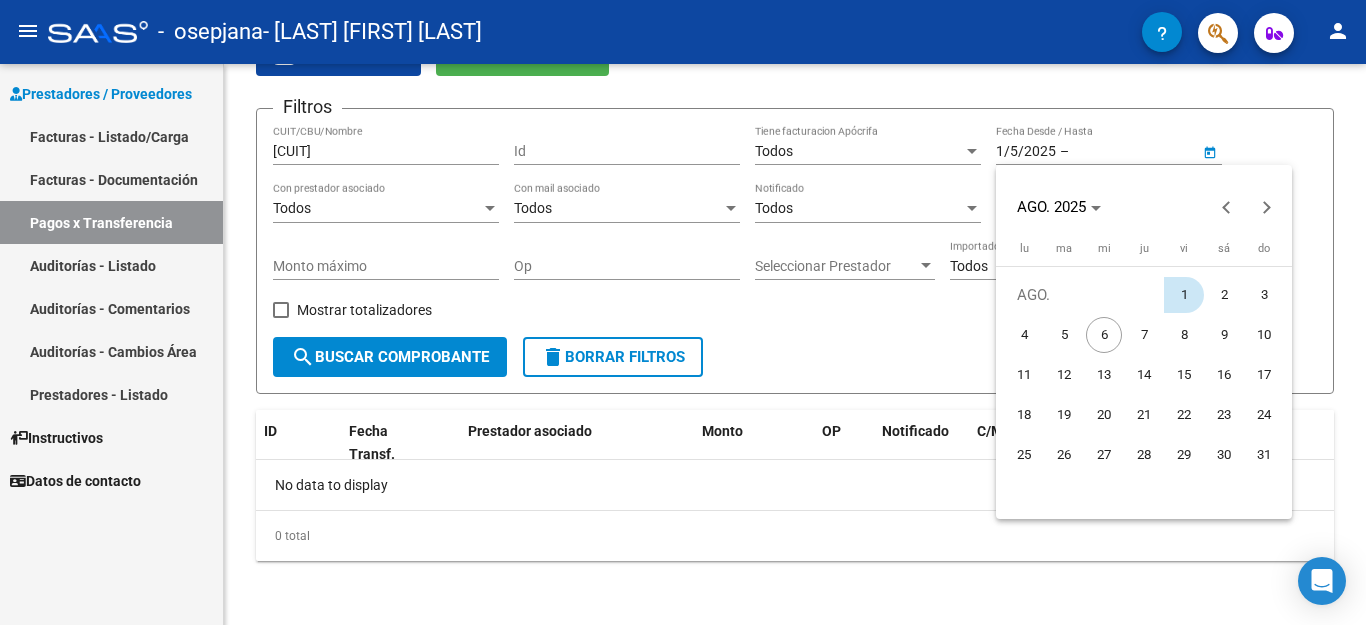 click on "1" at bounding box center (1184, 295) 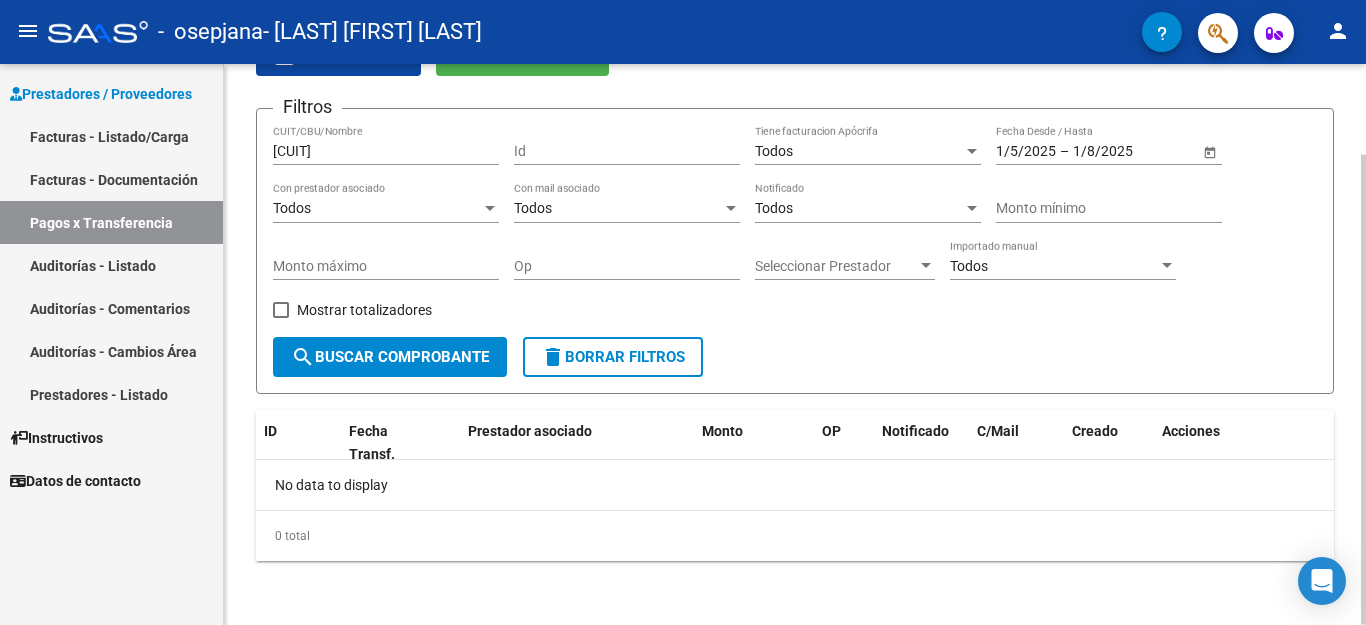 click on "search  Buscar Comprobante" 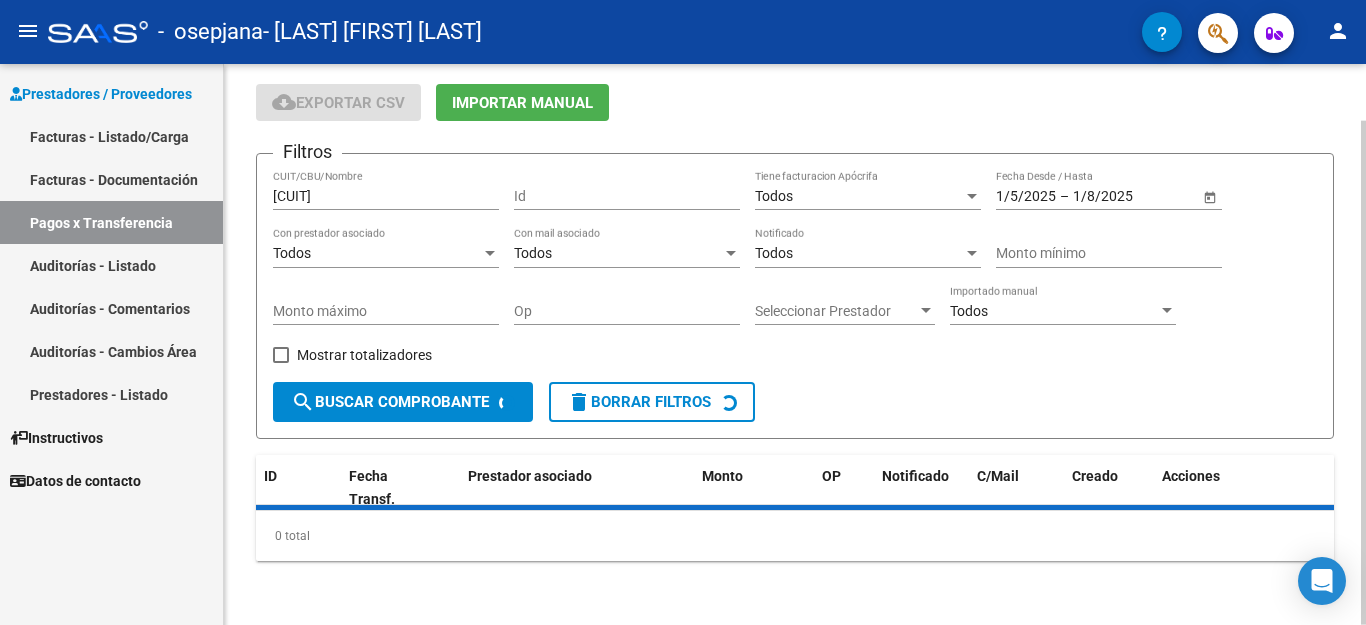 scroll, scrollTop: 108, scrollLeft: 0, axis: vertical 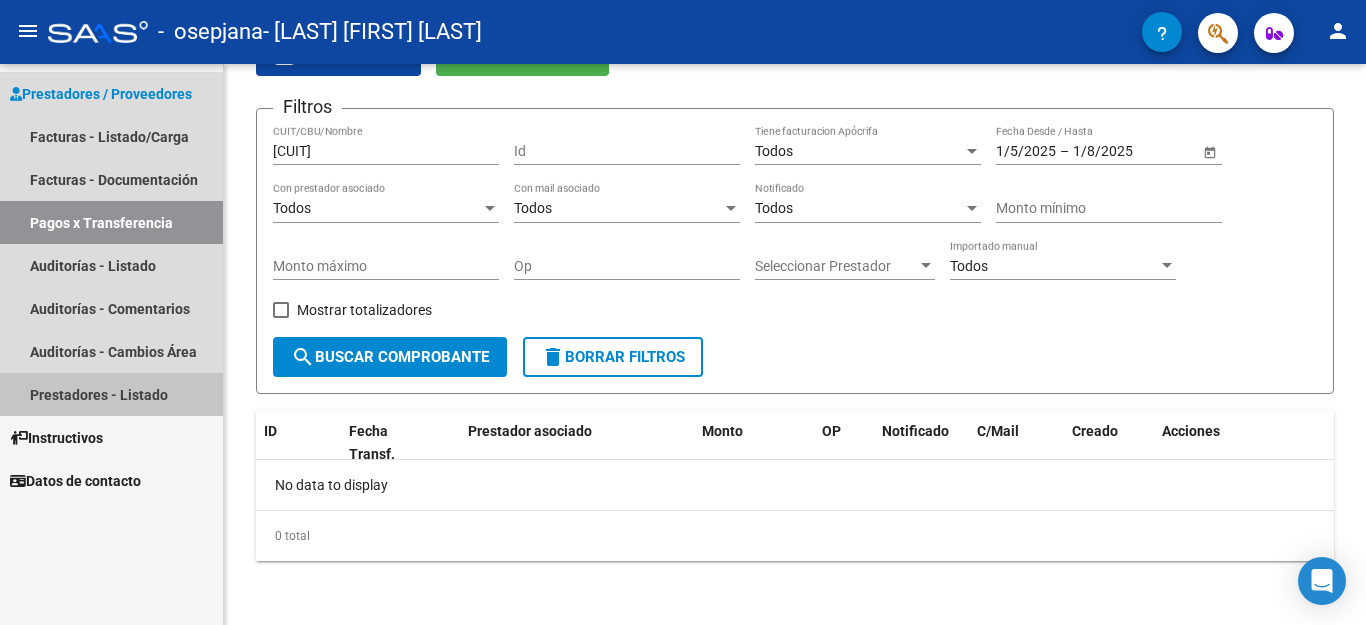 click on "Prestadores - Listado" at bounding box center (111, 394) 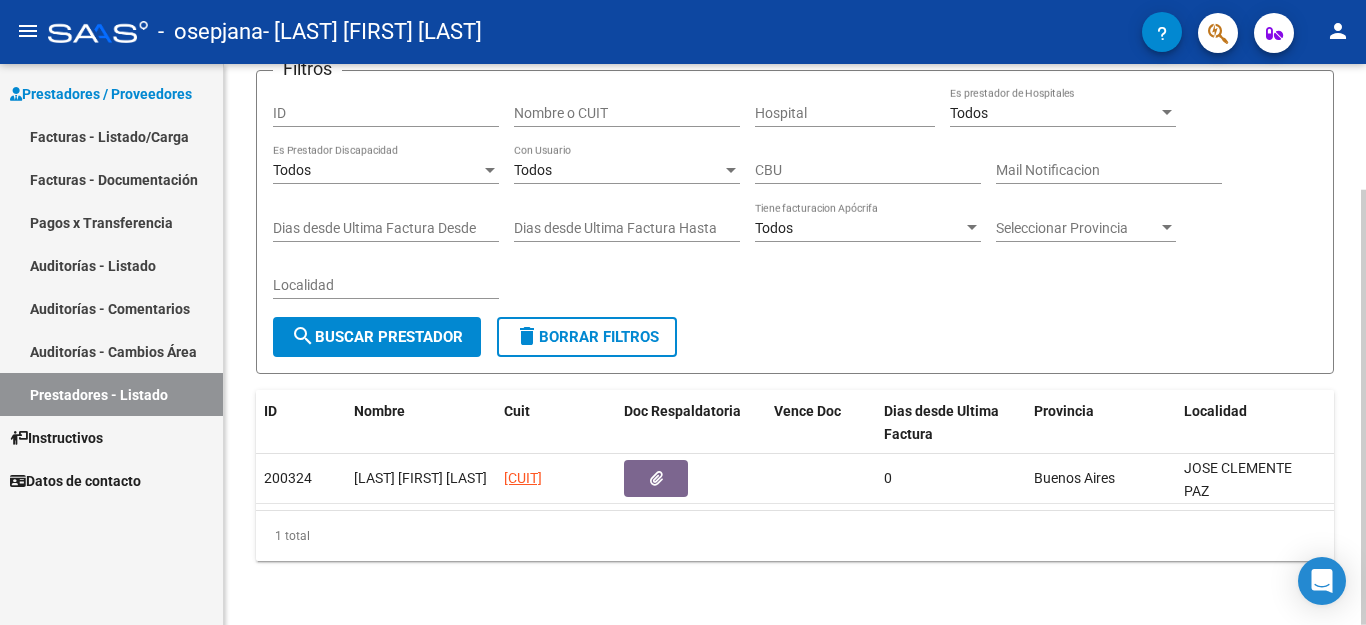 scroll, scrollTop: 162, scrollLeft: 0, axis: vertical 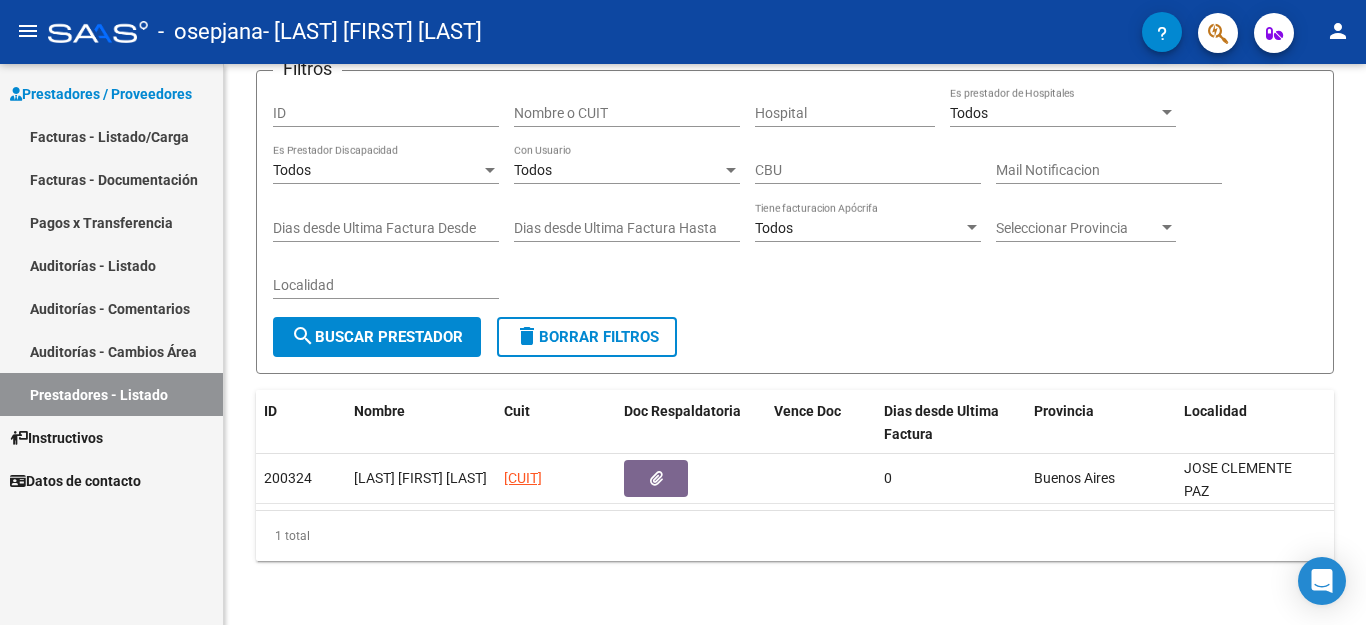 click on "Auditorías - Cambios Área" at bounding box center [111, 351] 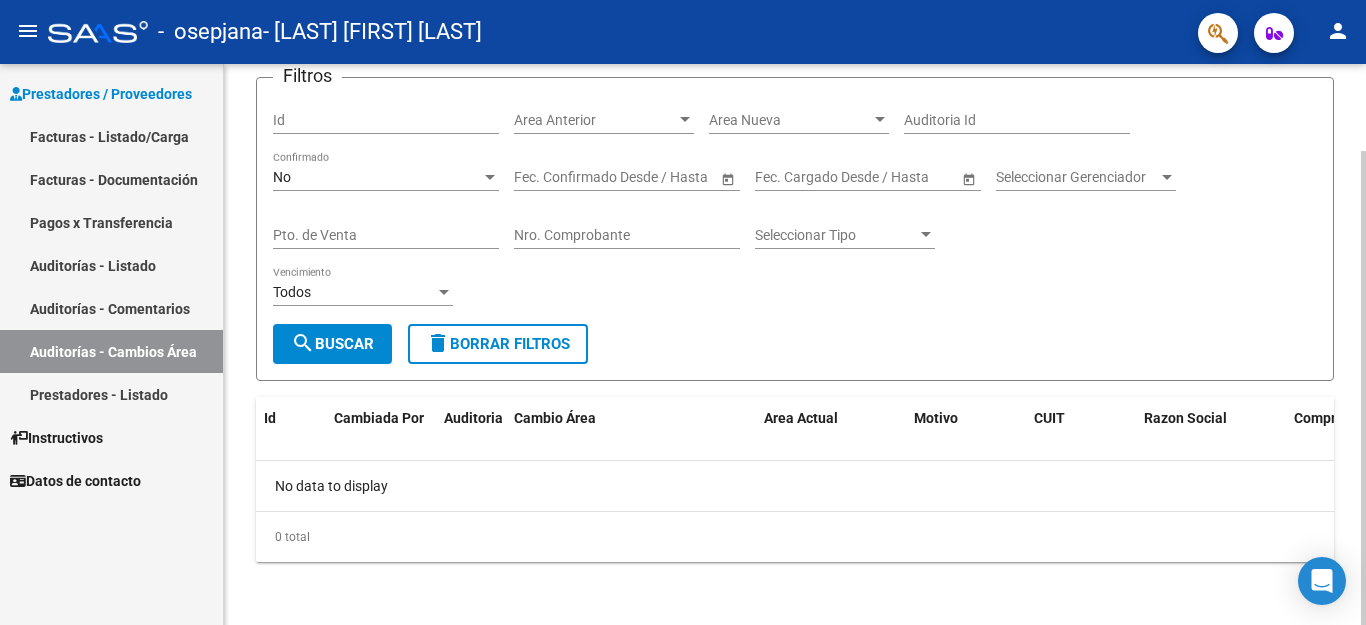 scroll, scrollTop: 103, scrollLeft: 0, axis: vertical 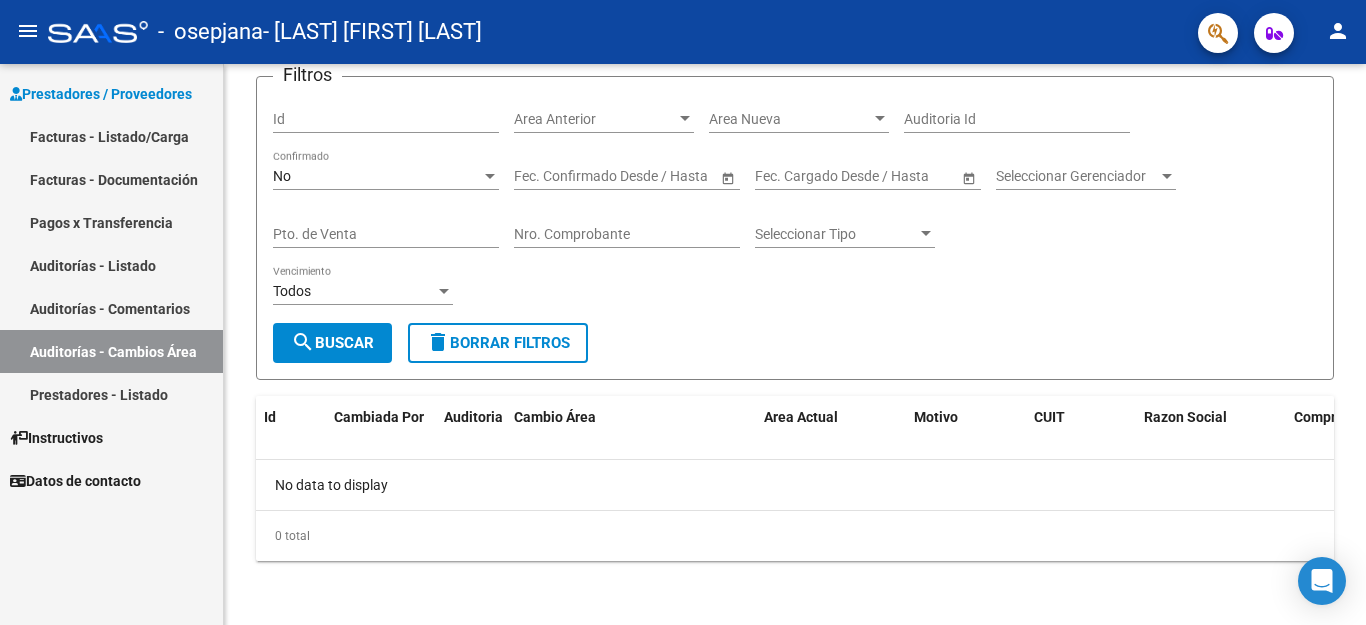 click on "Auditorías - Comentarios" at bounding box center [111, 308] 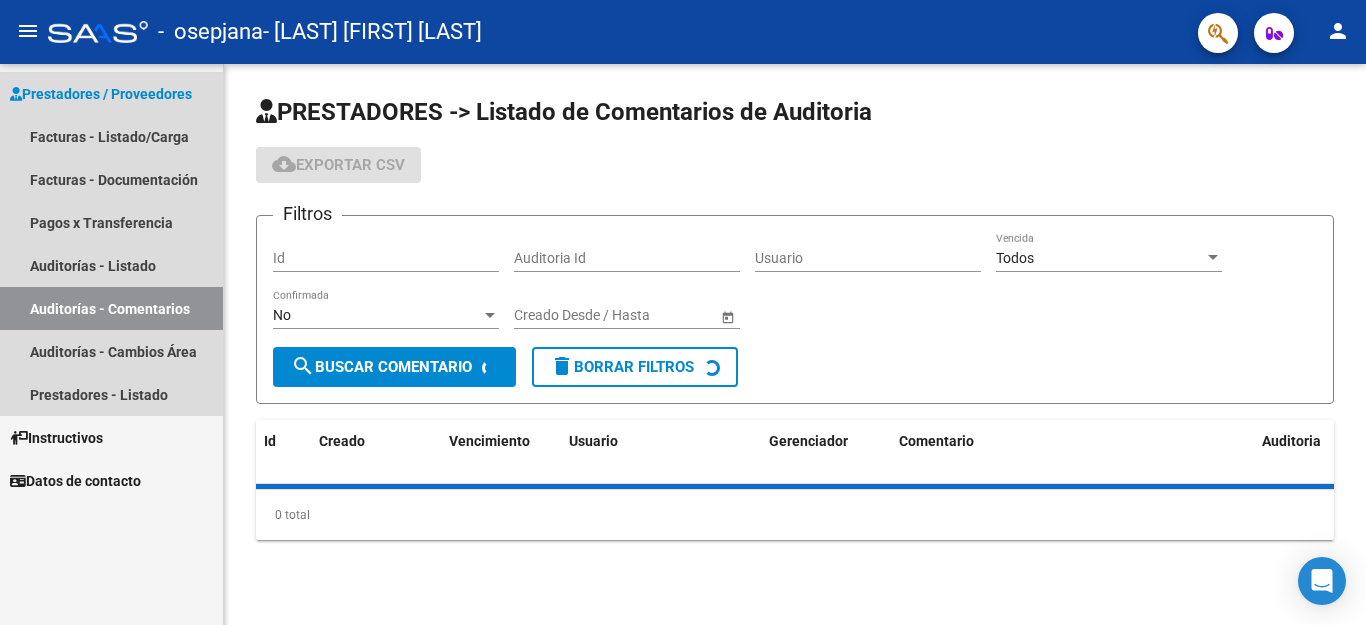 scroll, scrollTop: 0, scrollLeft: 0, axis: both 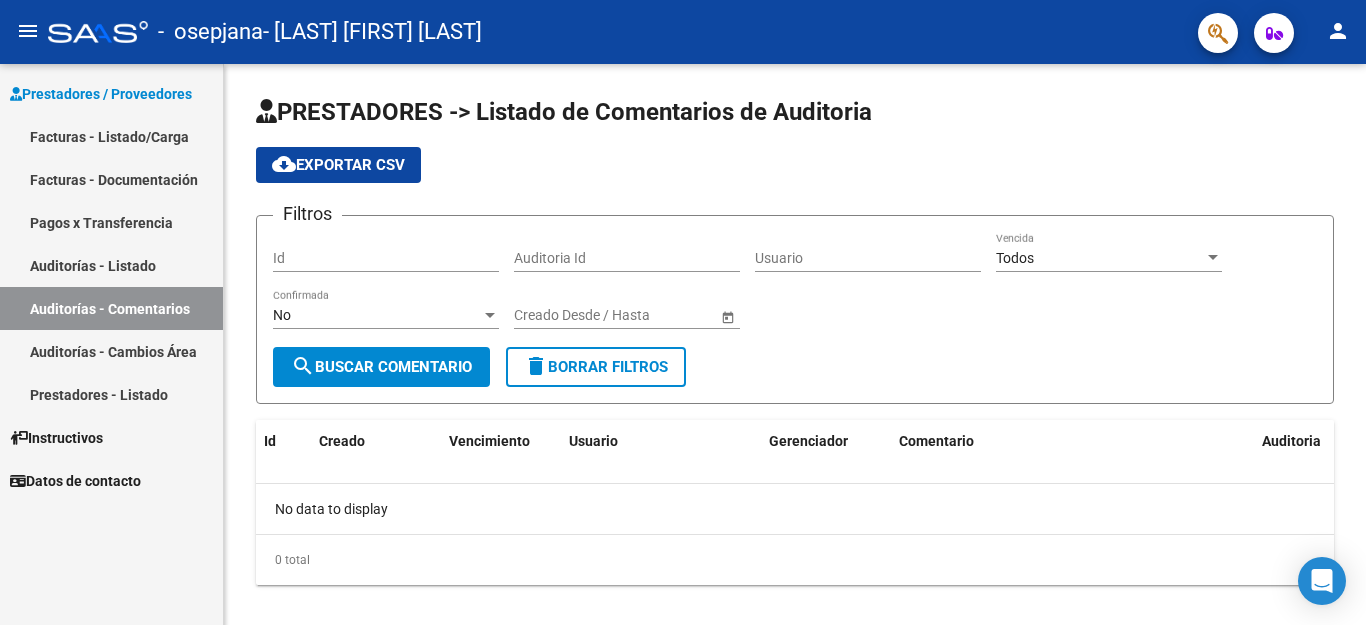 click on "Auditorías - Listado" at bounding box center (111, 265) 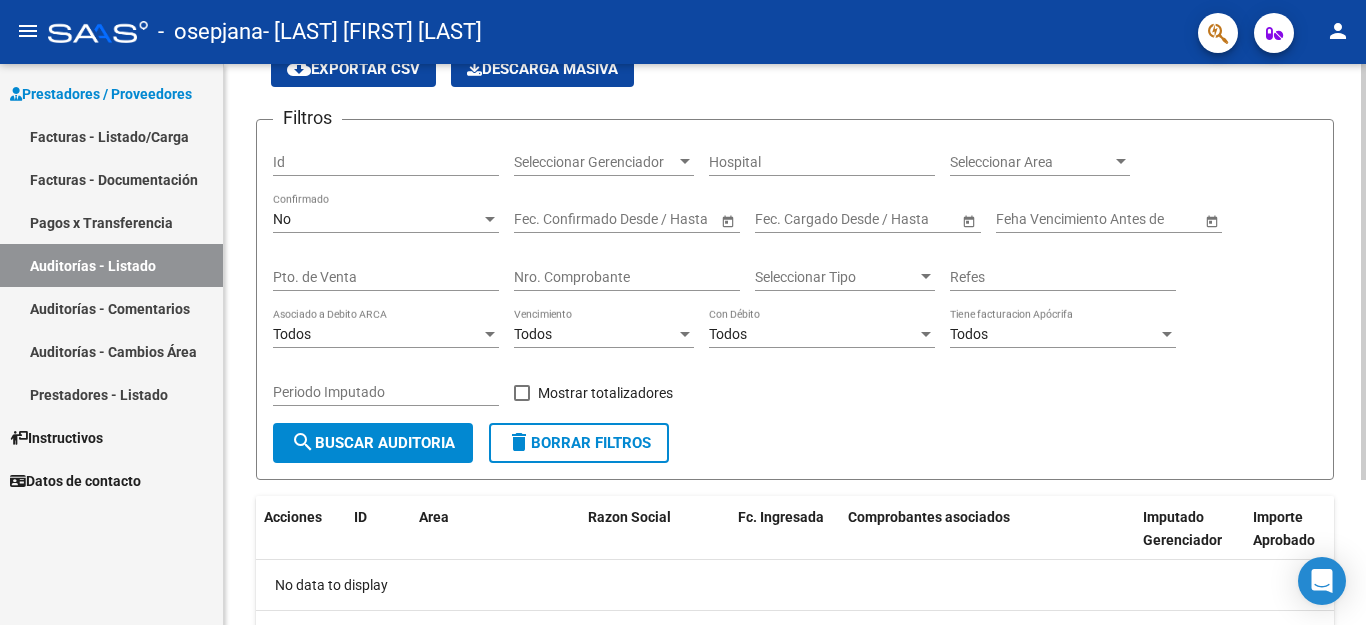 scroll, scrollTop: 0, scrollLeft: 0, axis: both 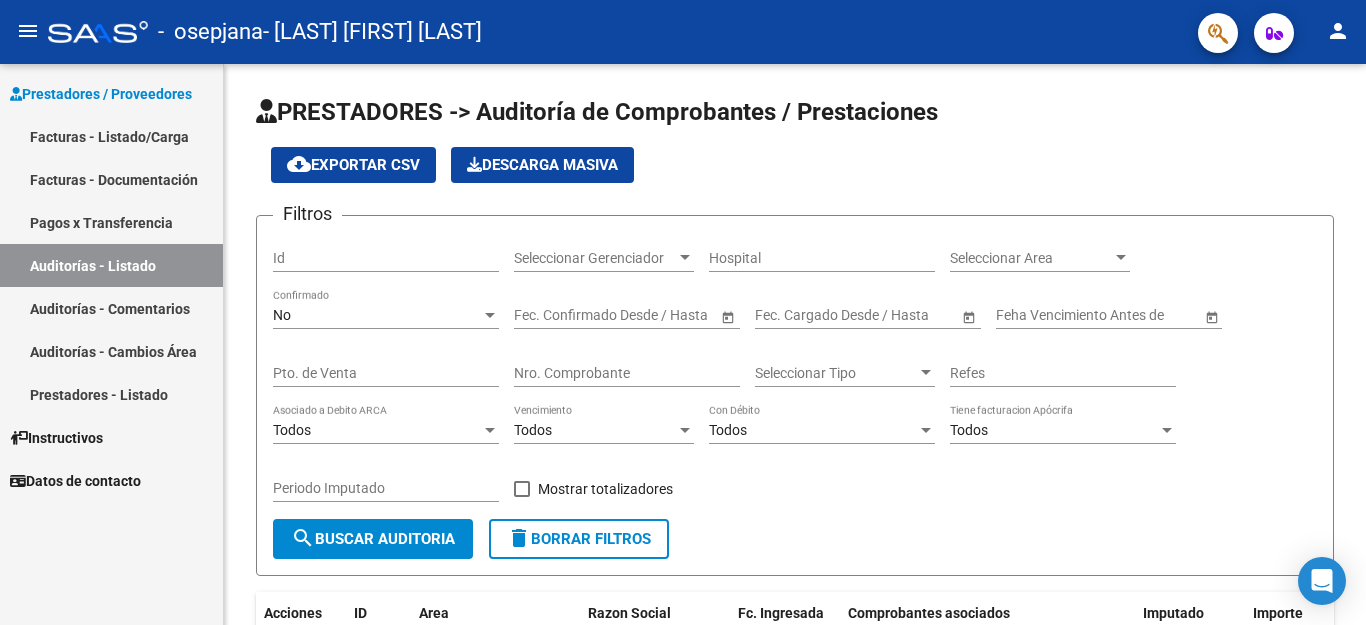 click on "Facturas - Documentación" at bounding box center (111, 179) 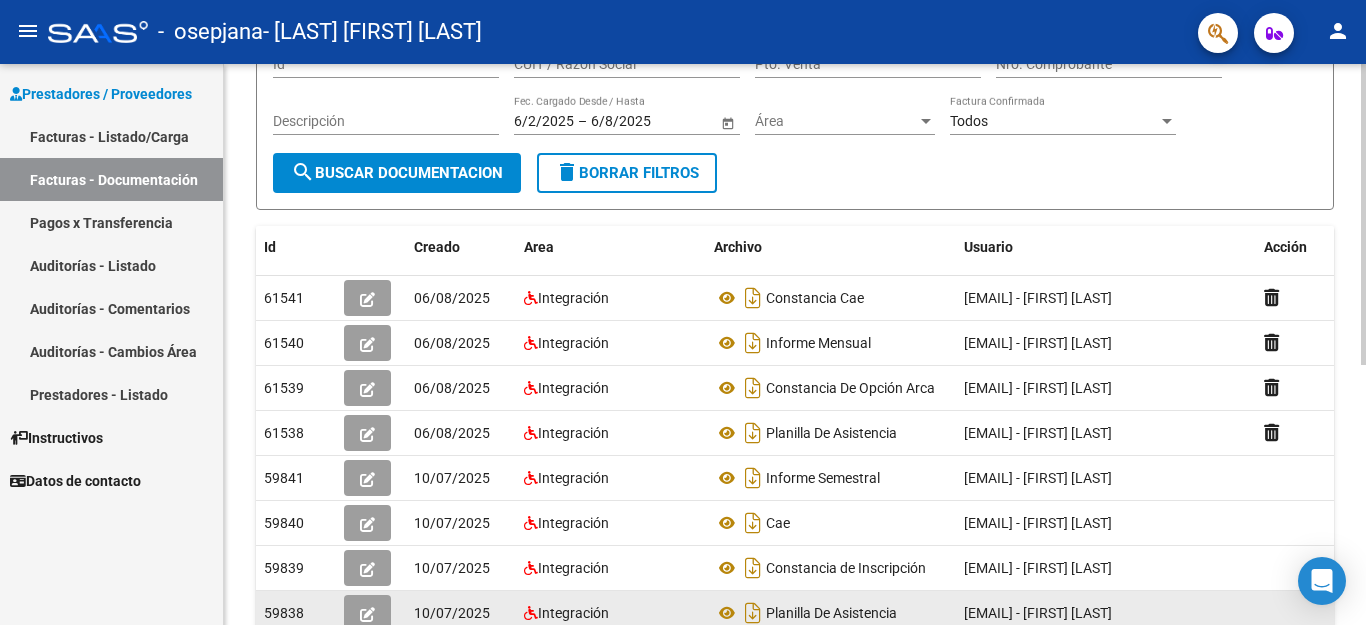 scroll, scrollTop: 183, scrollLeft: 0, axis: vertical 